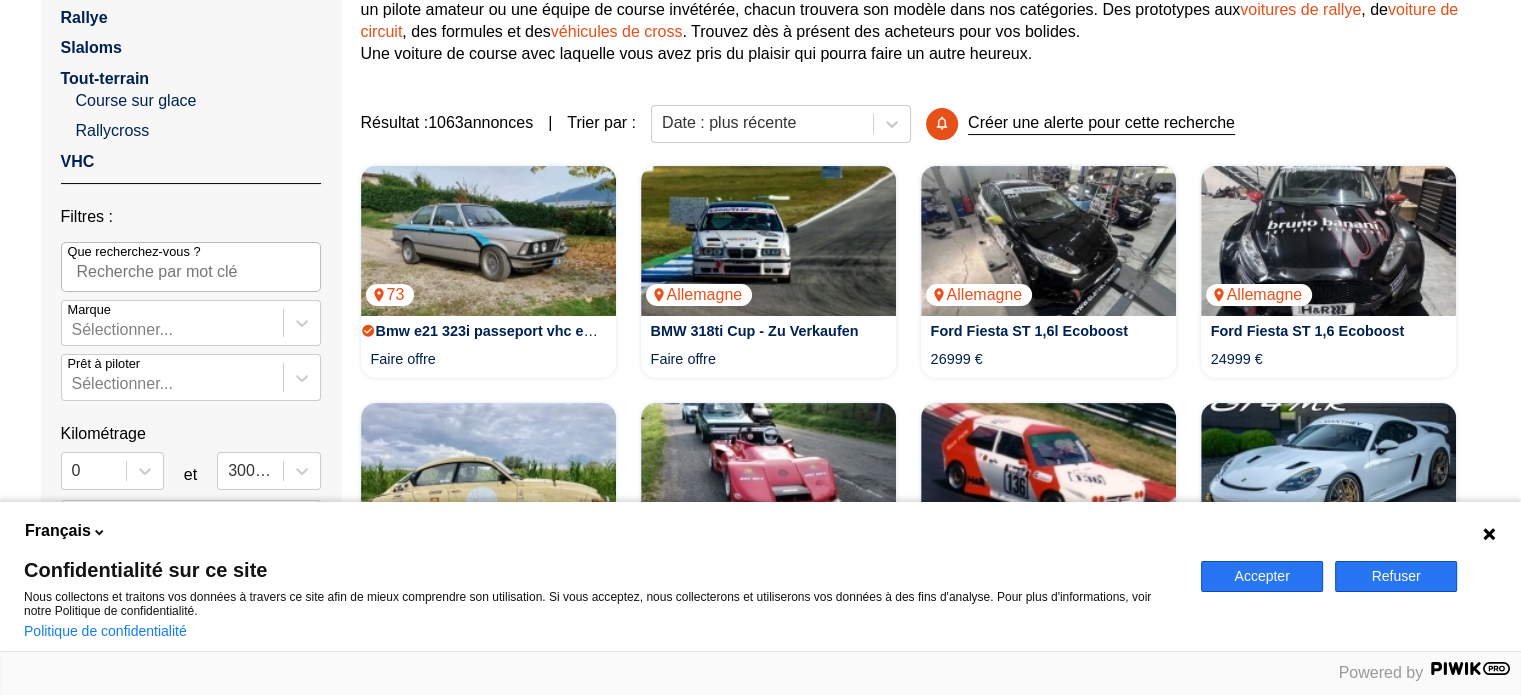 scroll, scrollTop: 400, scrollLeft: 0, axis: vertical 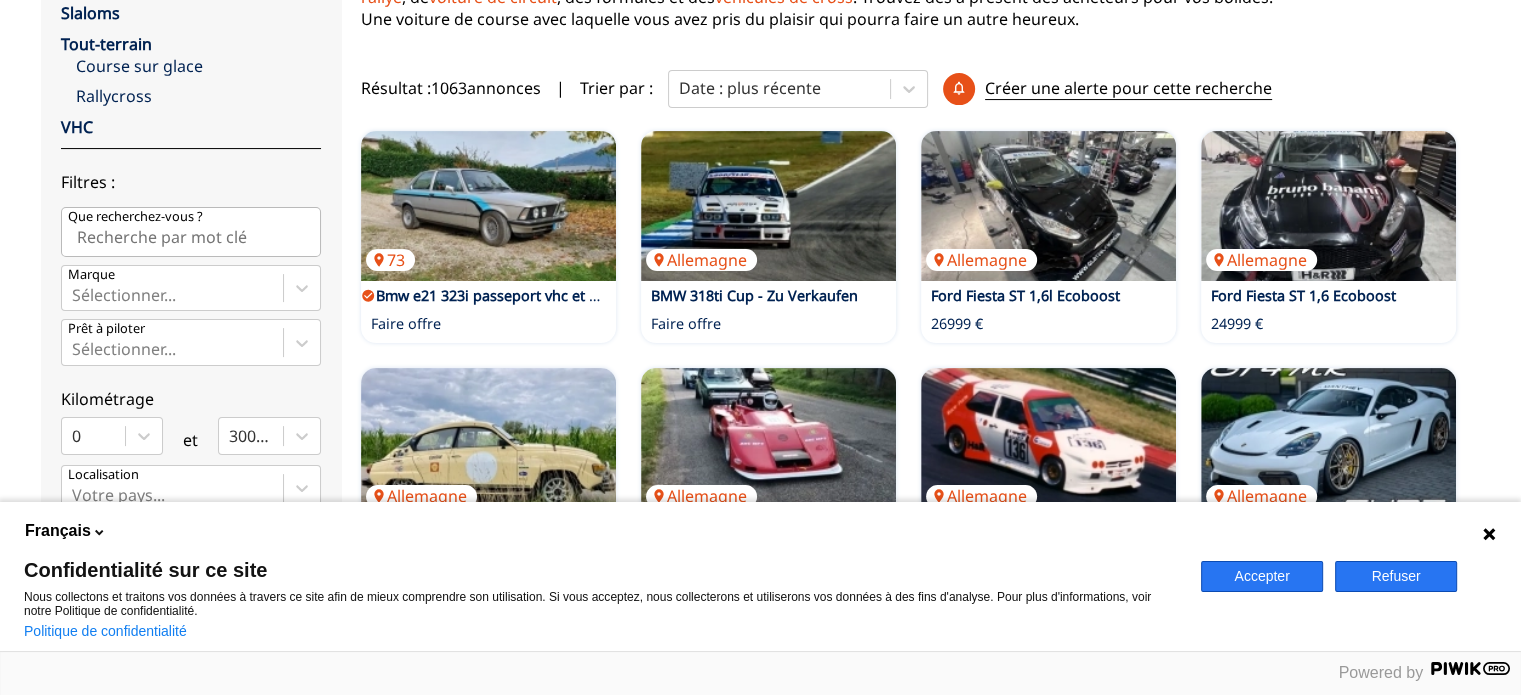 click at bounding box center (172, 295) 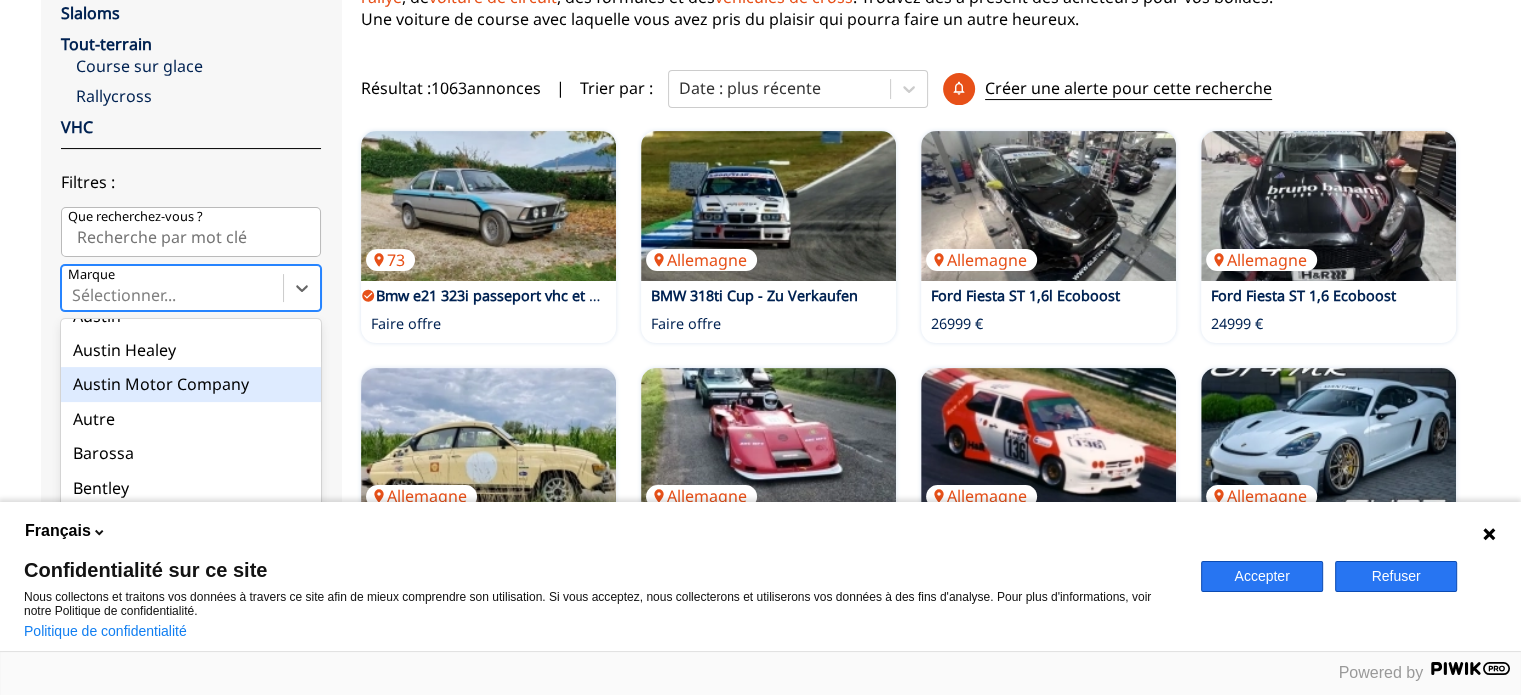 scroll, scrollTop: 400, scrollLeft: 0, axis: vertical 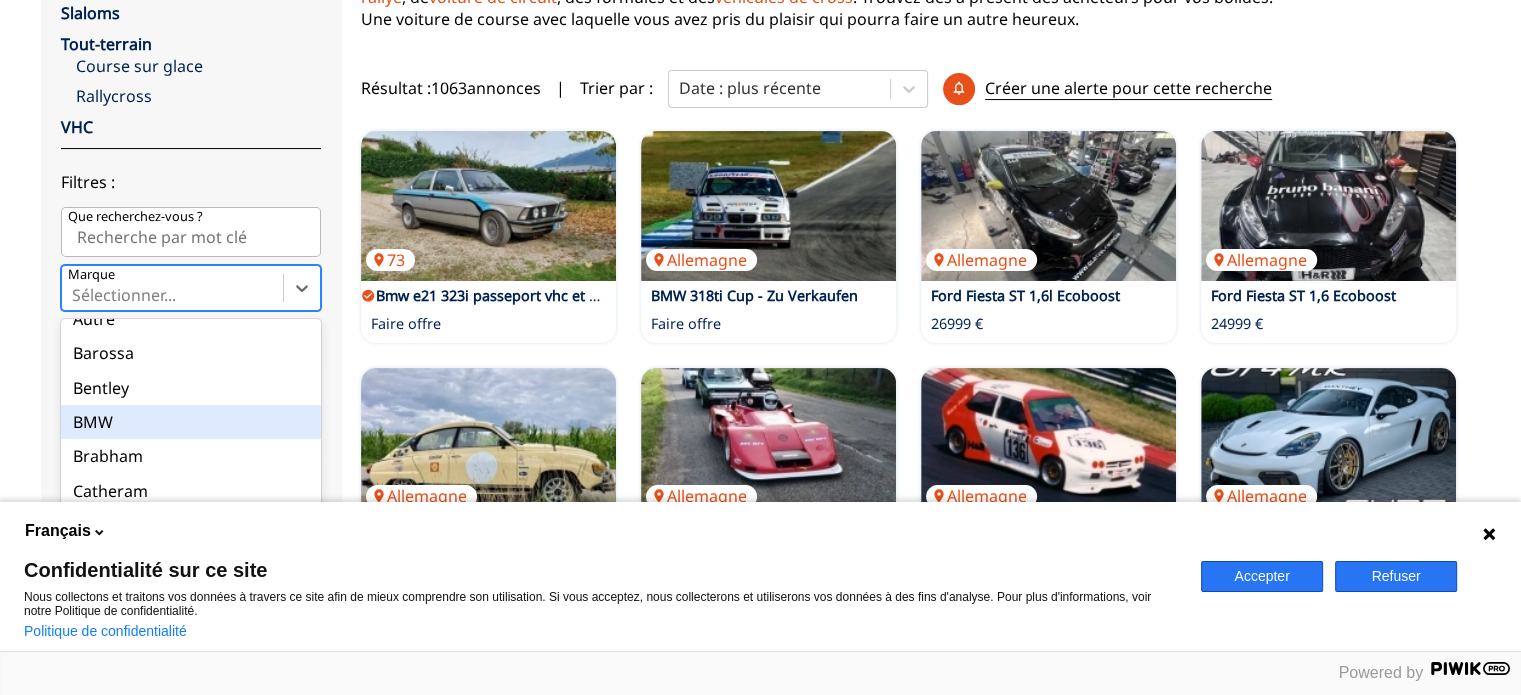click on "BMW" at bounding box center [191, 422] 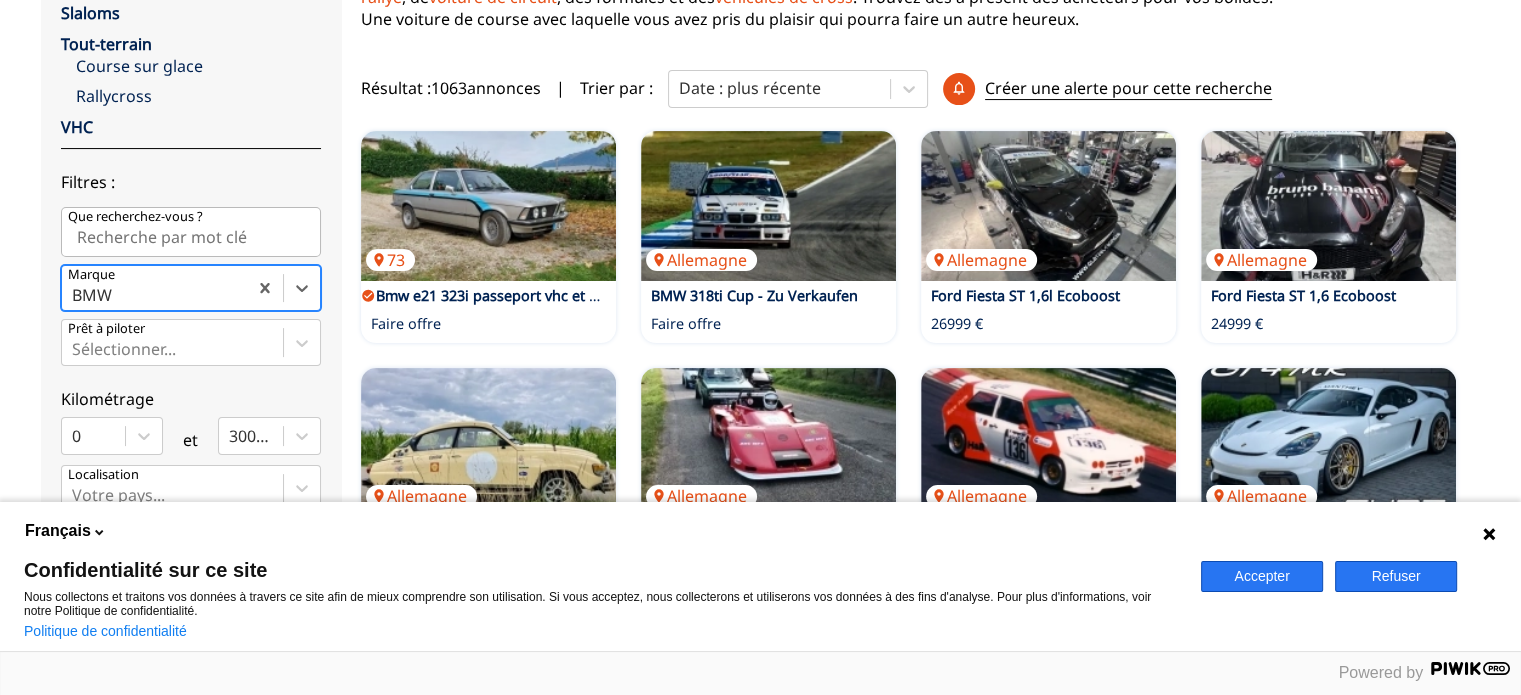 click on "close Circuit Endurance Sprint Dragsters Drift Montagne Courses de Côte Rallye Slaloms Tout-terrain Course sur glace Rallycross VHC Filtres : Que recherchez-vous ? Marque option BMW, selected.   Select is focused ,type to refine list, press Down to open the menu,  BMW Prêt à piloter Sélectionner... Kilométrage 0 et 300000 Localisation Votre pays... Prix arrow_left arrow_right arrow_left arrow_right 0  € 100000  € Année arrow_left arrow_right arrow_left arrow_right 1900 2025 Réinitialiser la recherche Filtrer la recherche" at bounding box center (191, 700) 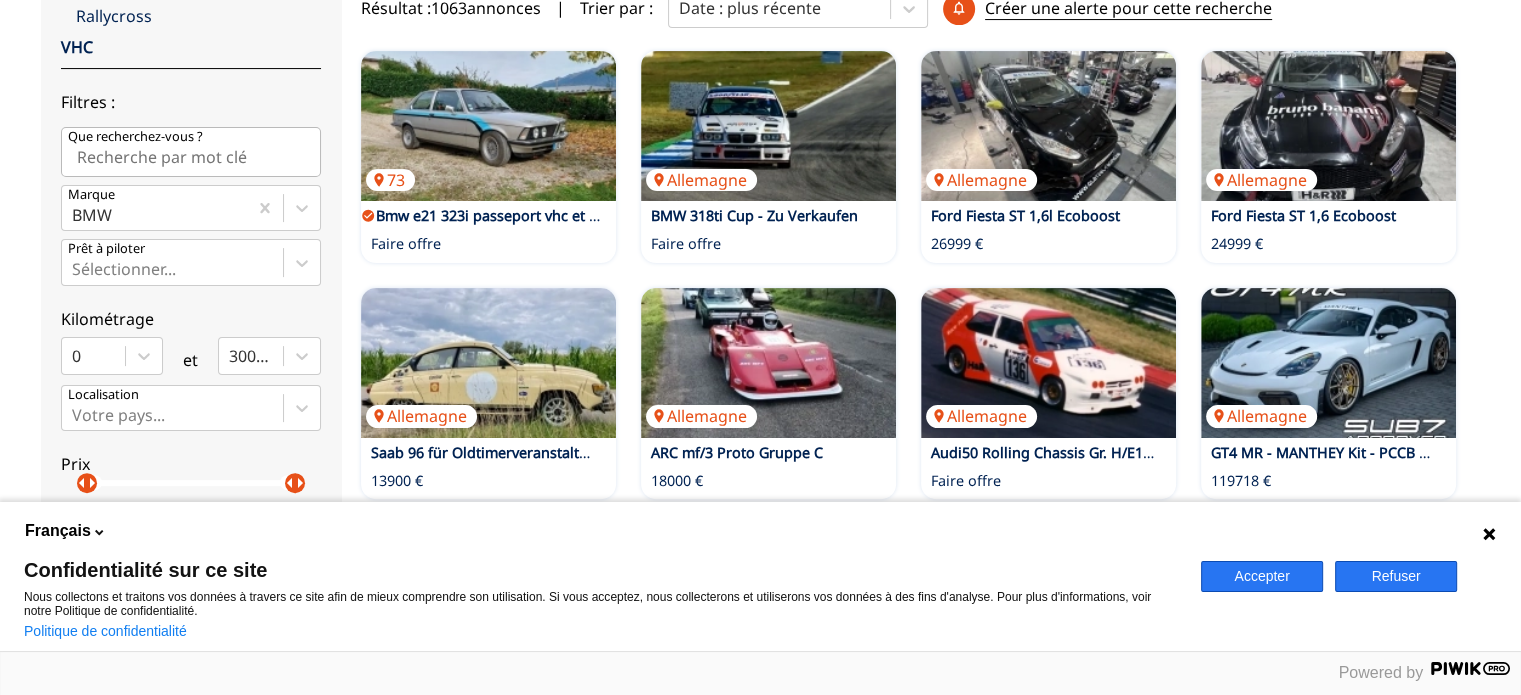 scroll, scrollTop: 600, scrollLeft: 0, axis: vertical 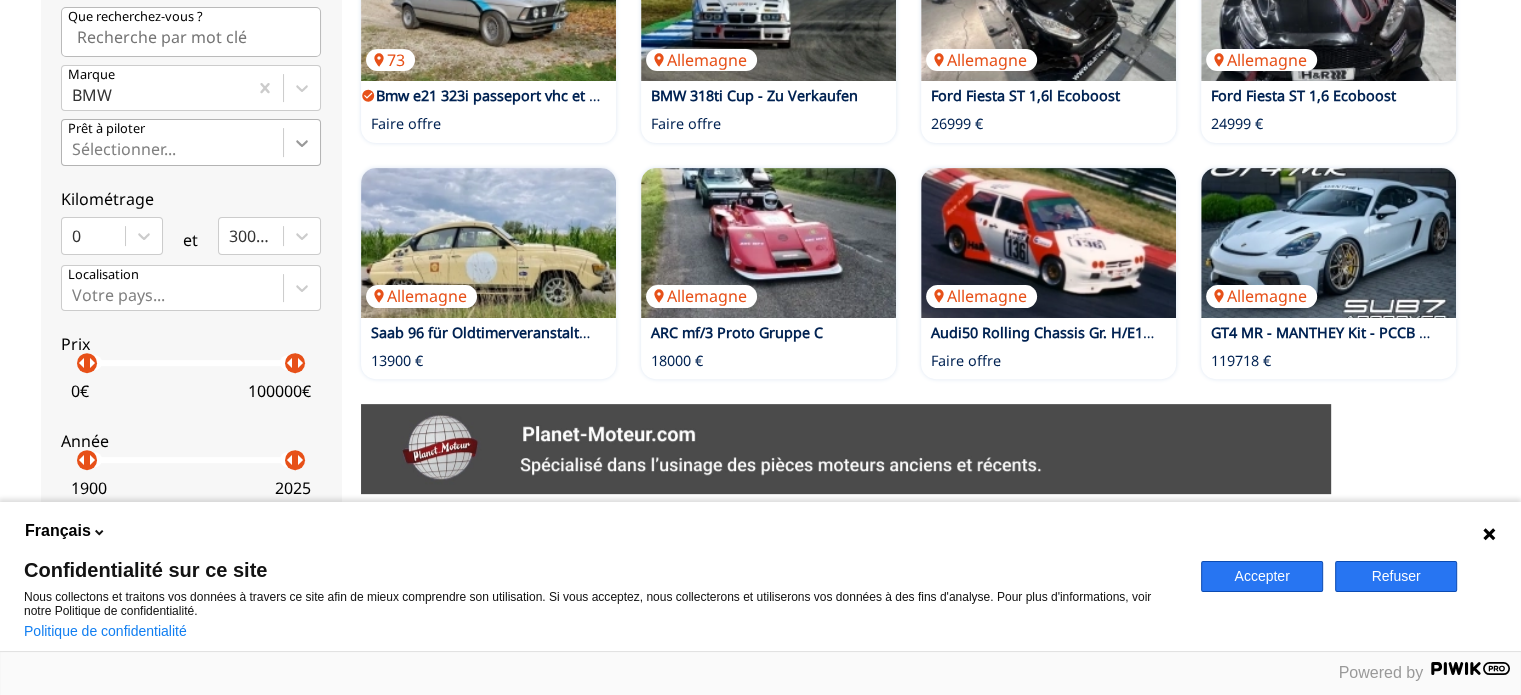 click at bounding box center [302, 88] 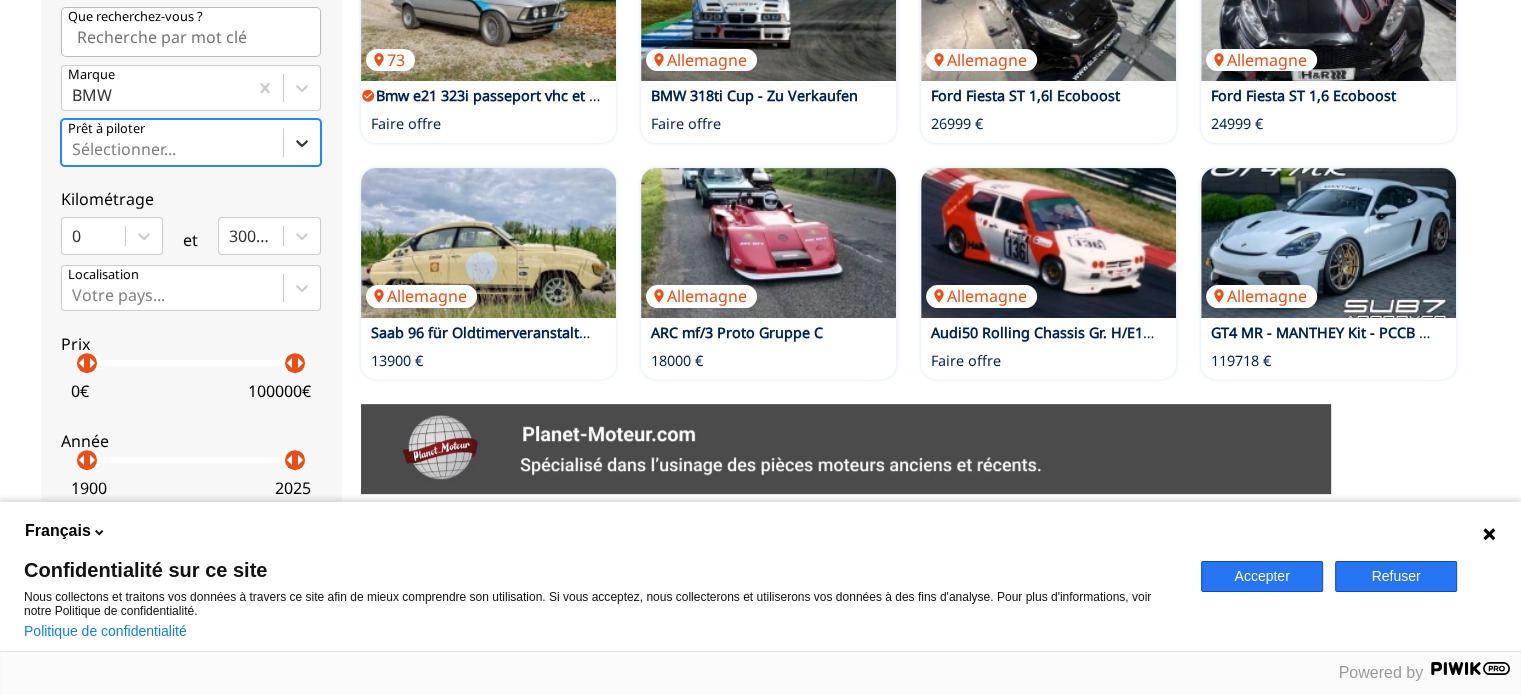 click at bounding box center [302, 143] 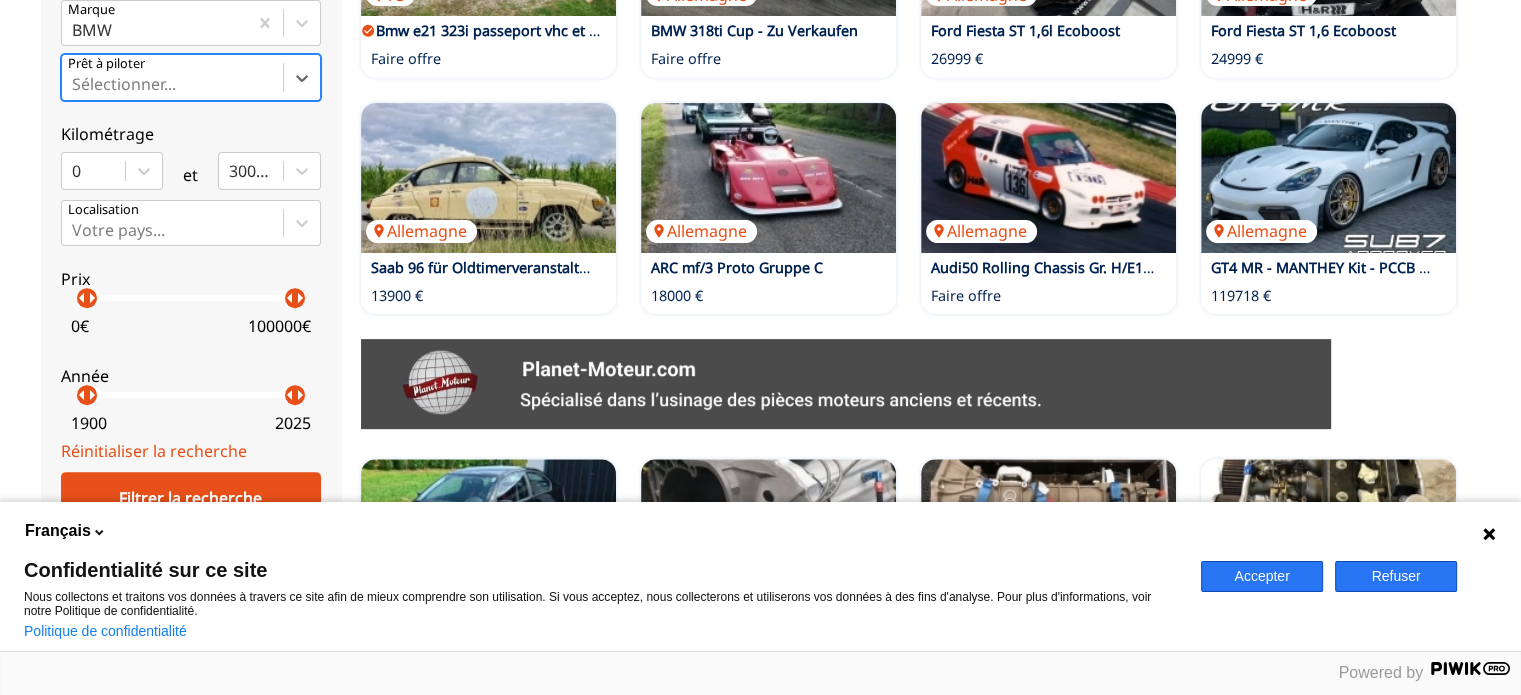 scroll, scrollTop: 800, scrollLeft: 0, axis: vertical 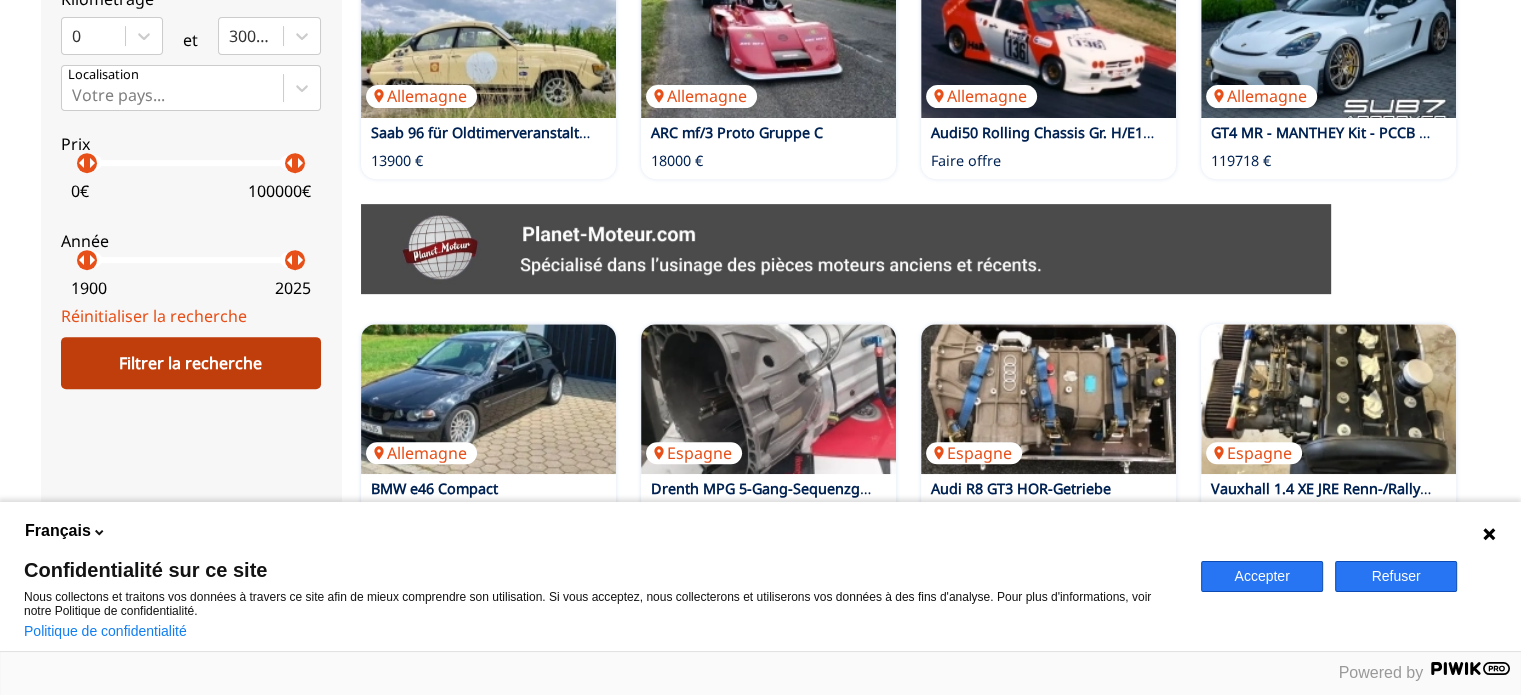 click on "Filtrer la recherche" at bounding box center (191, 363) 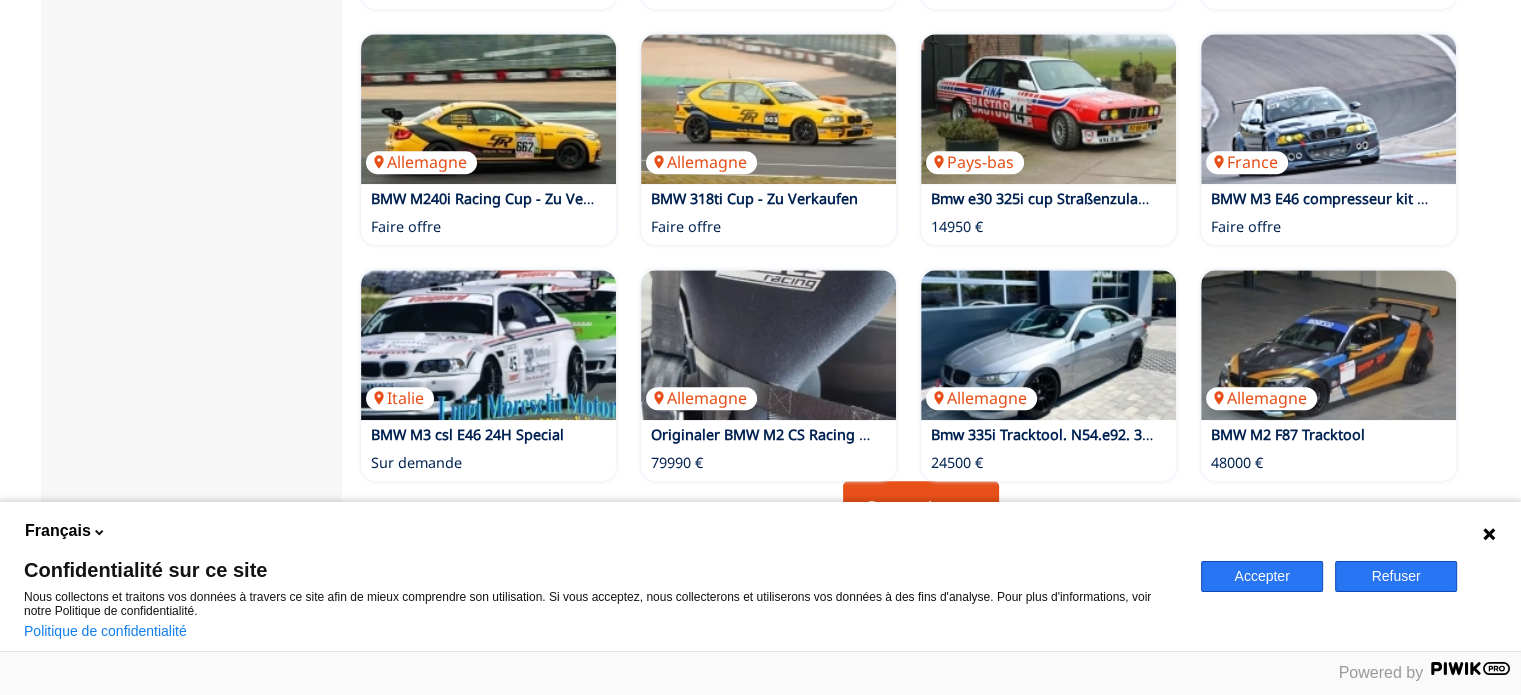 scroll, scrollTop: 1400, scrollLeft: 0, axis: vertical 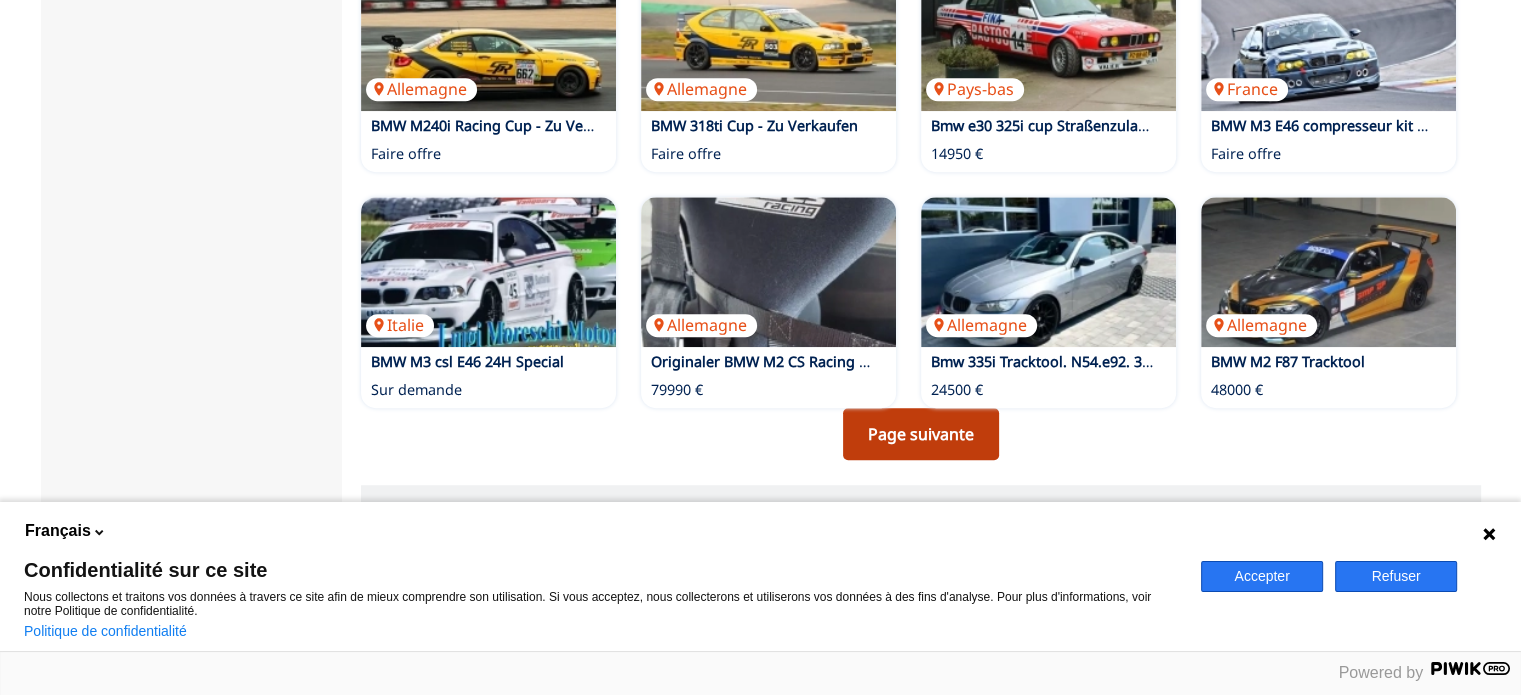 click on "Page suivante" at bounding box center [921, 434] 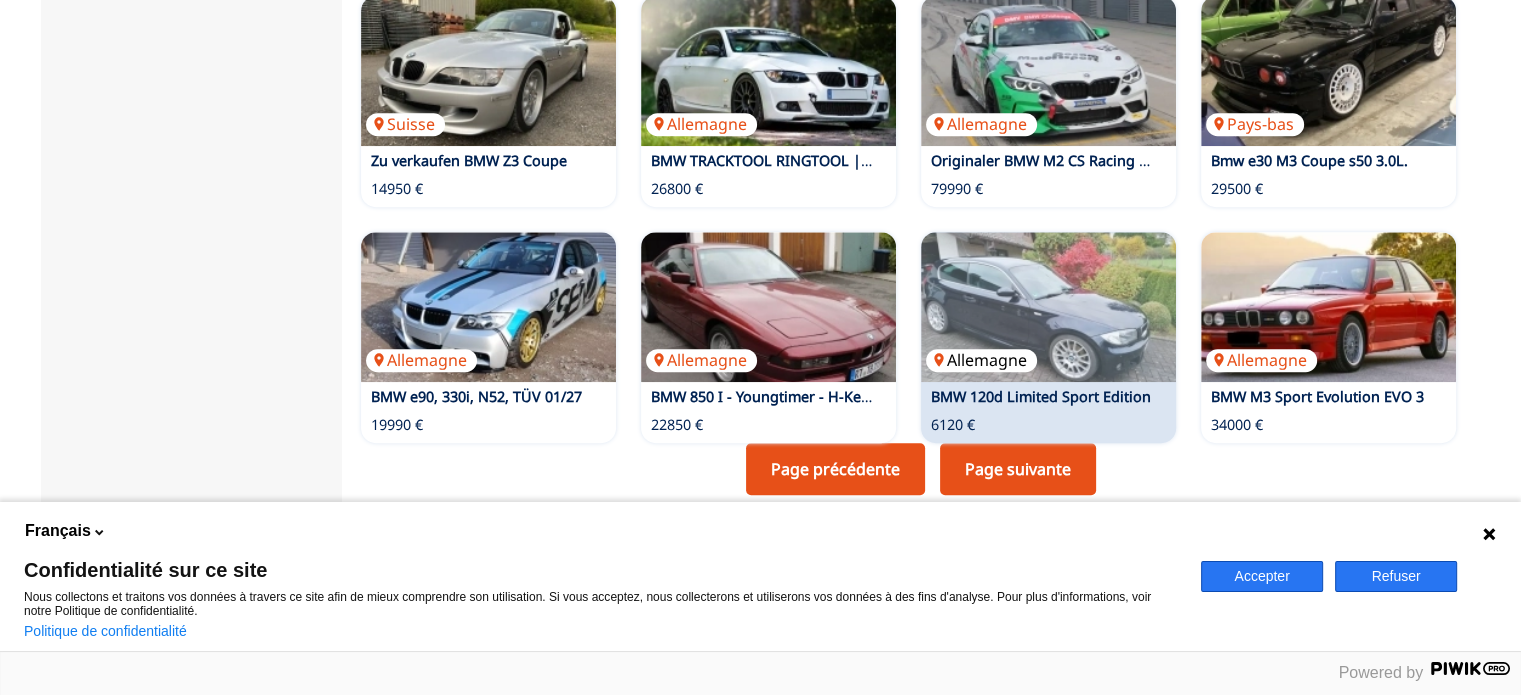 scroll, scrollTop: 1400, scrollLeft: 0, axis: vertical 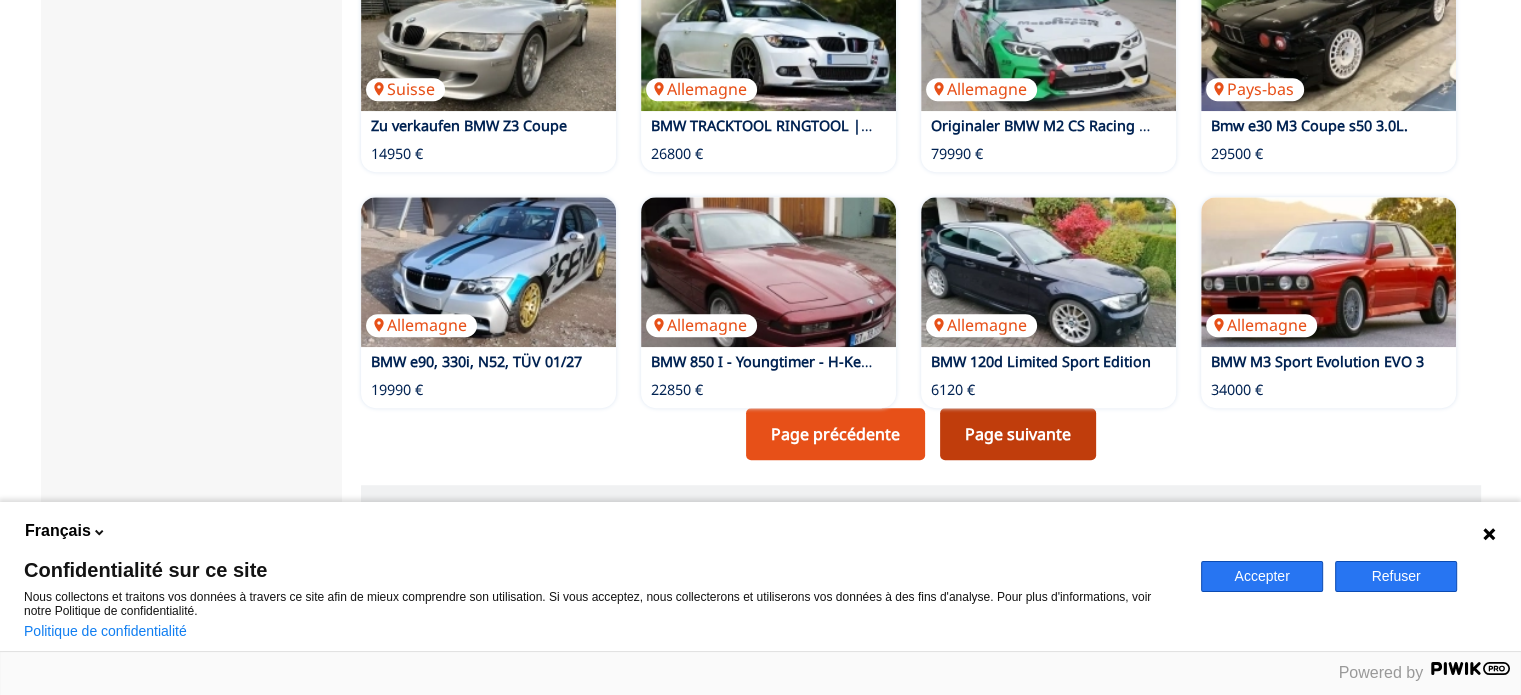 click on "Page suivante" at bounding box center (1018, 434) 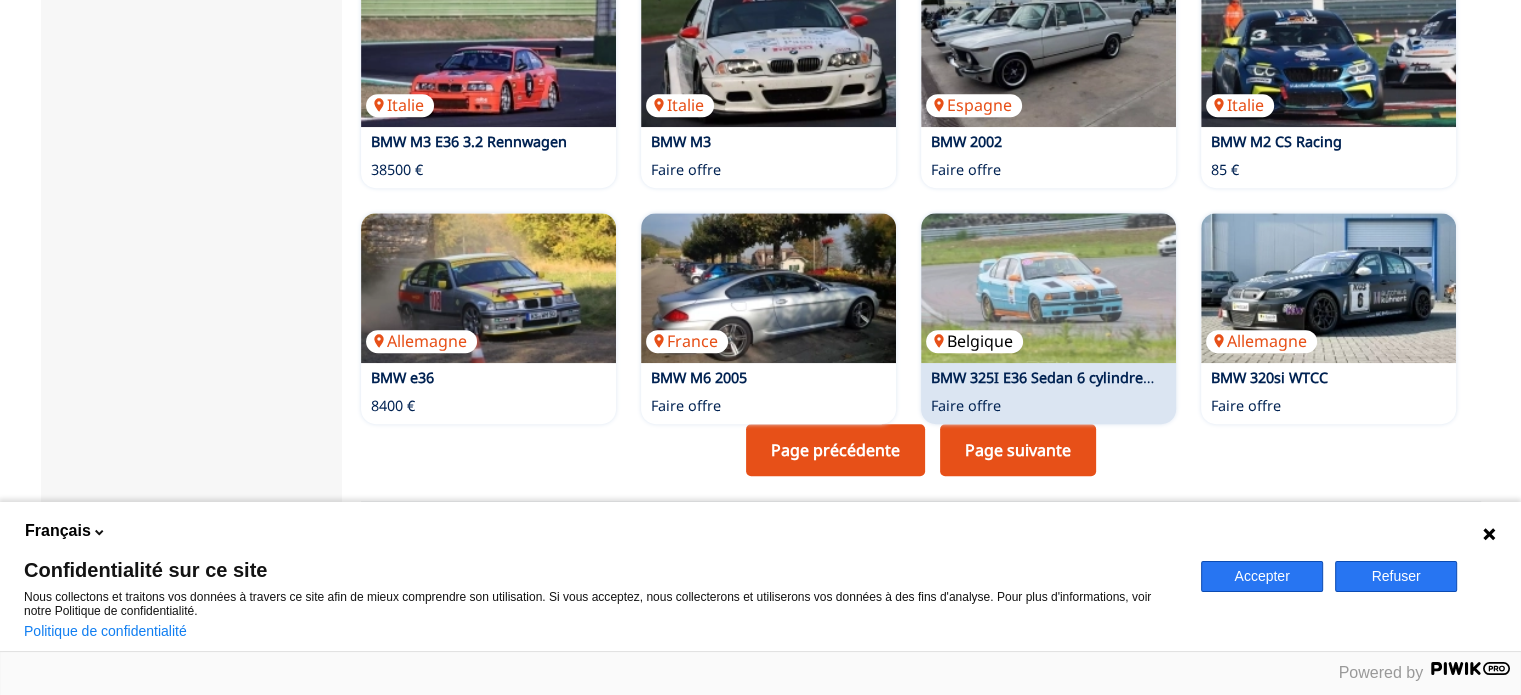 scroll, scrollTop: 1500, scrollLeft: 0, axis: vertical 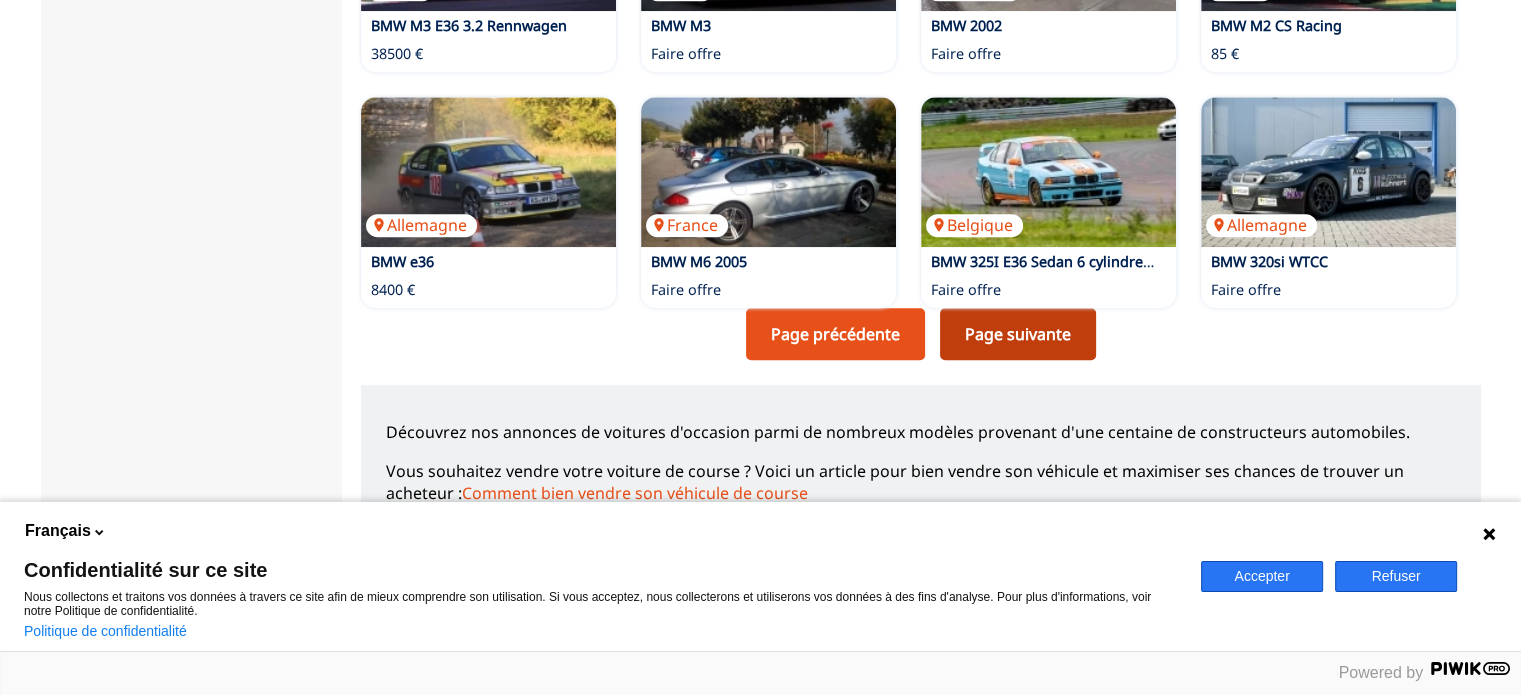 click on "Page suivante" at bounding box center (1018, 334) 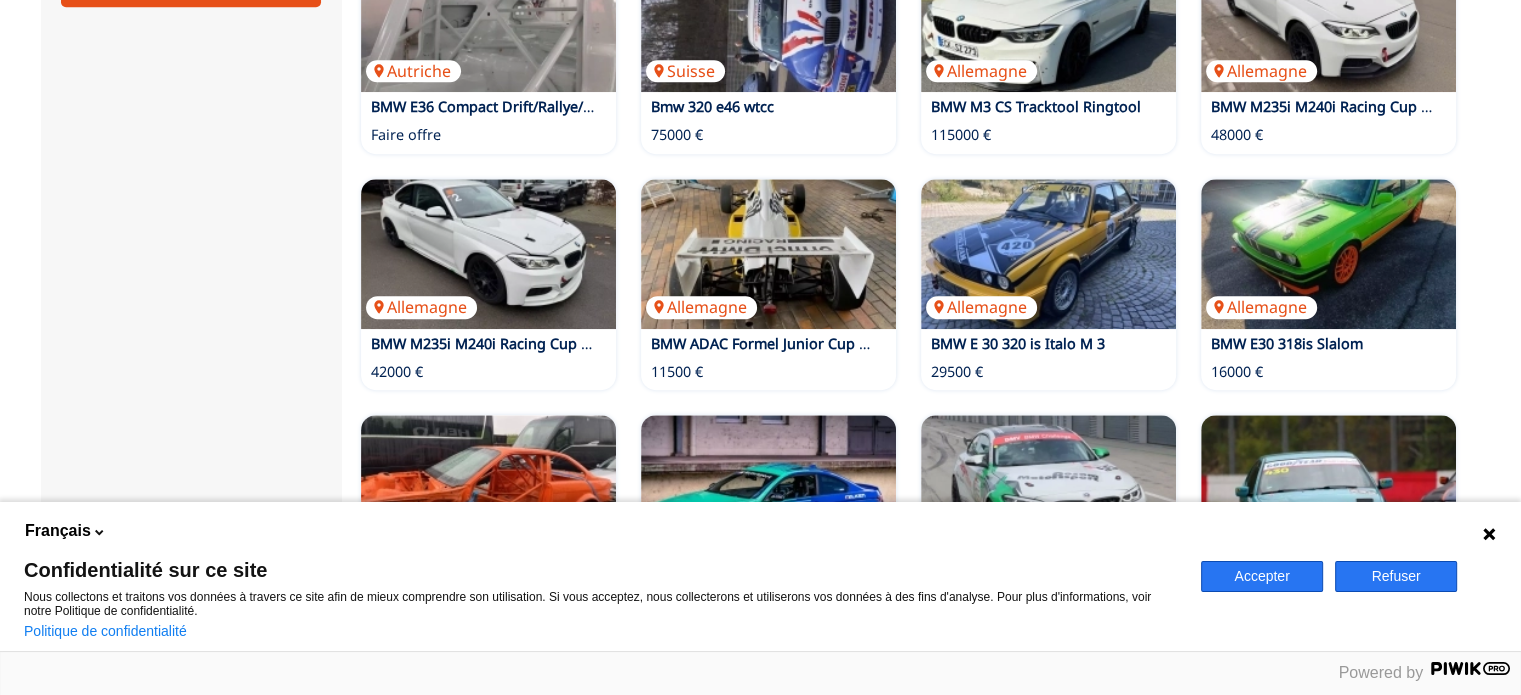 scroll, scrollTop: 1400, scrollLeft: 0, axis: vertical 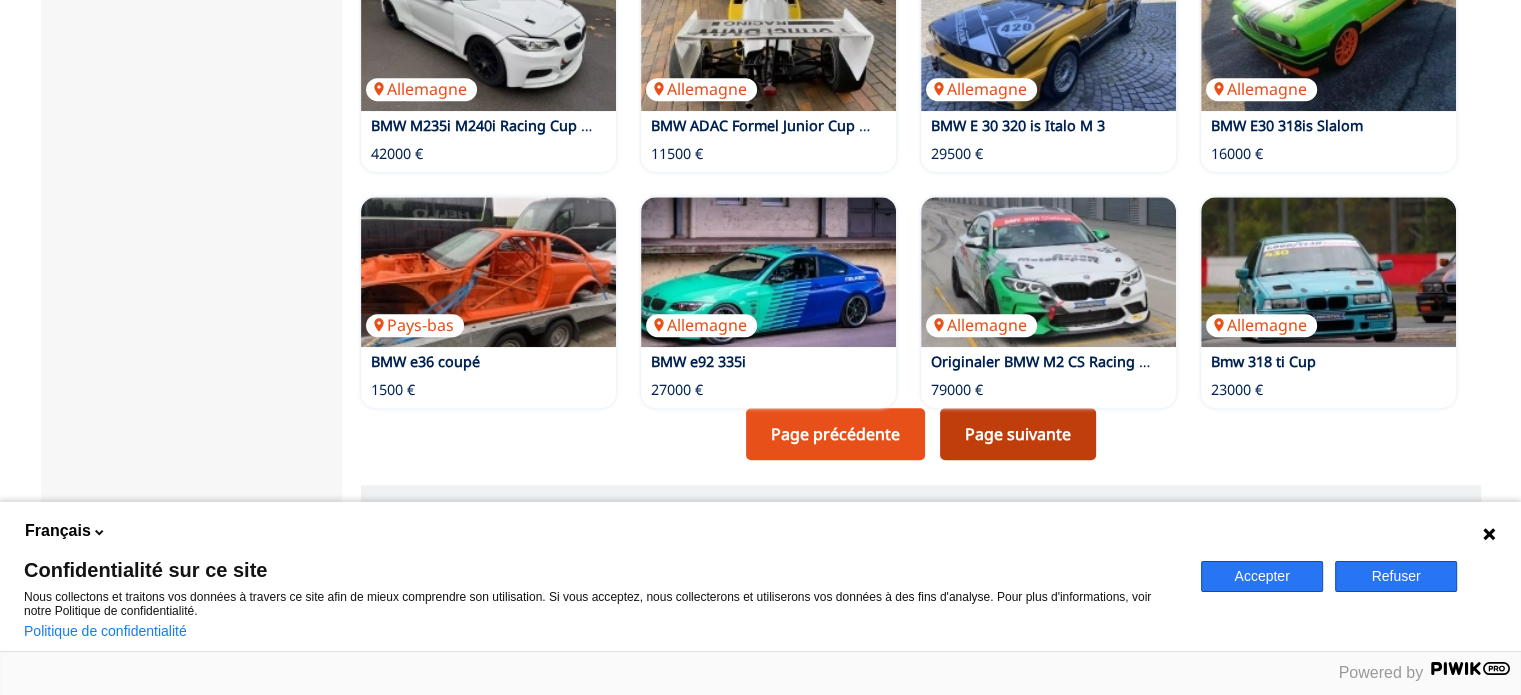 click on "Page suivante" at bounding box center [1018, 434] 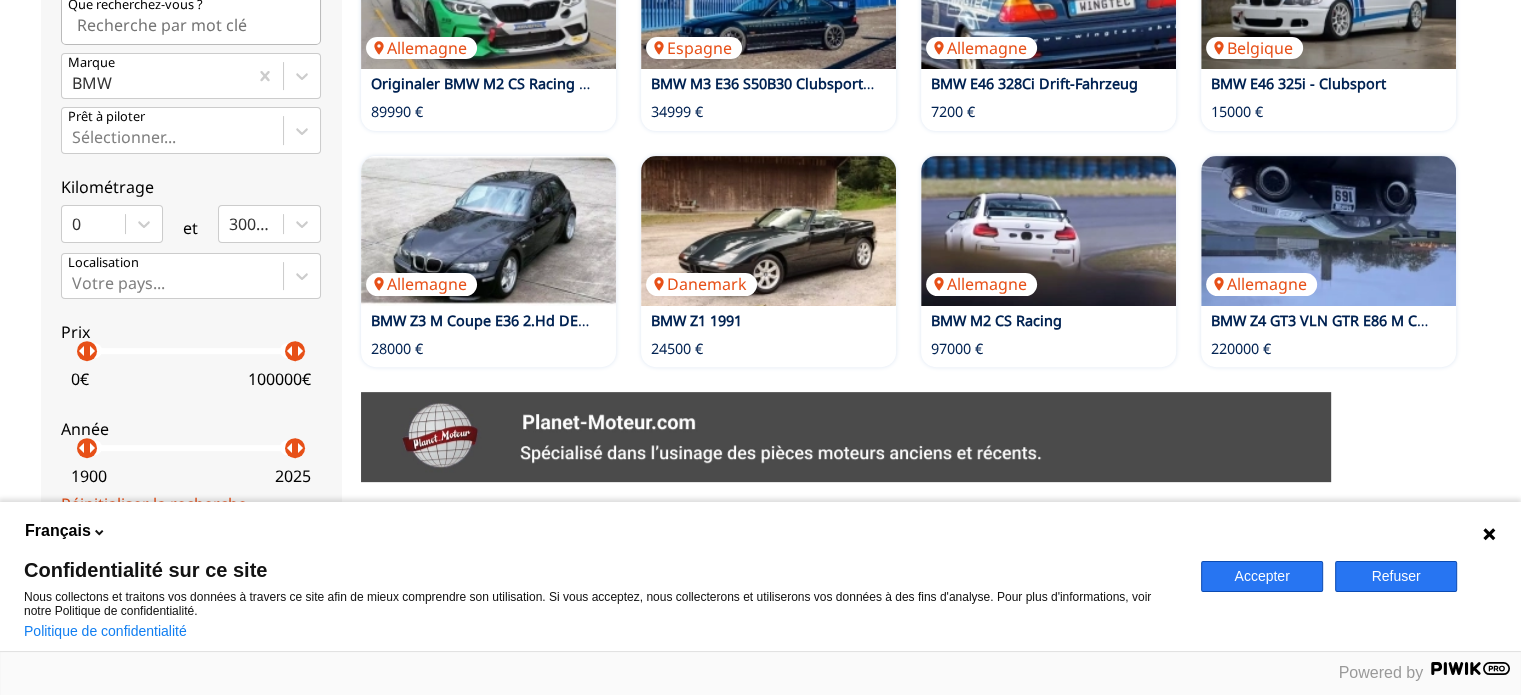 scroll, scrollTop: 700, scrollLeft: 0, axis: vertical 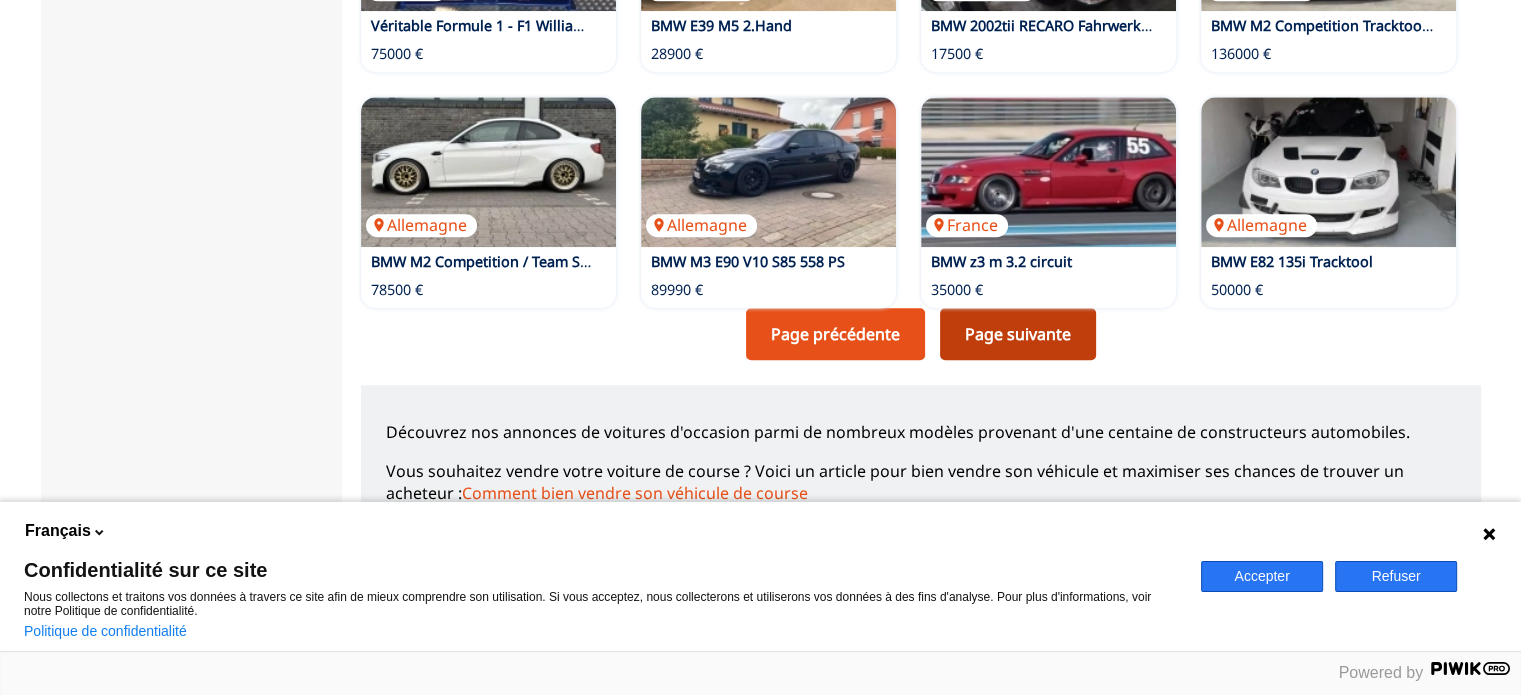 click on "Page suivante" at bounding box center [1018, 334] 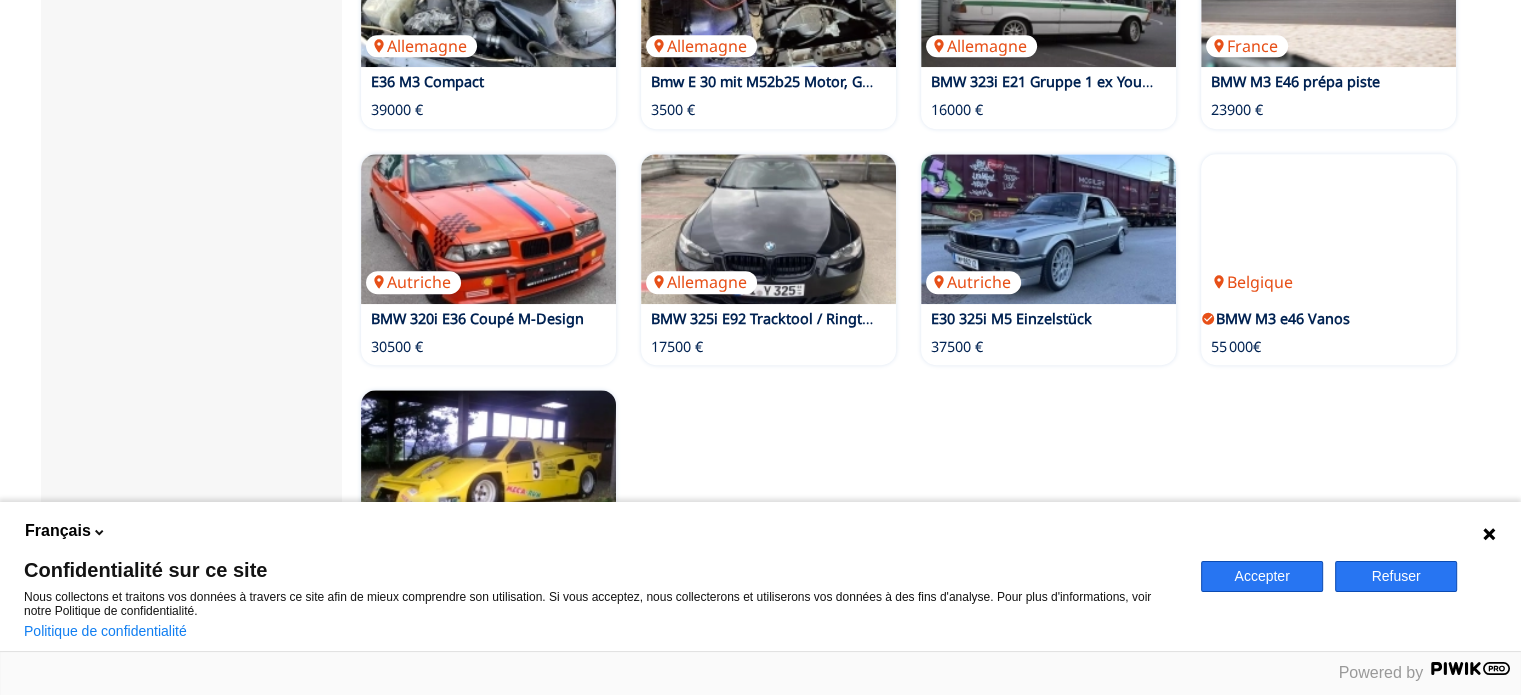 scroll, scrollTop: 1400, scrollLeft: 0, axis: vertical 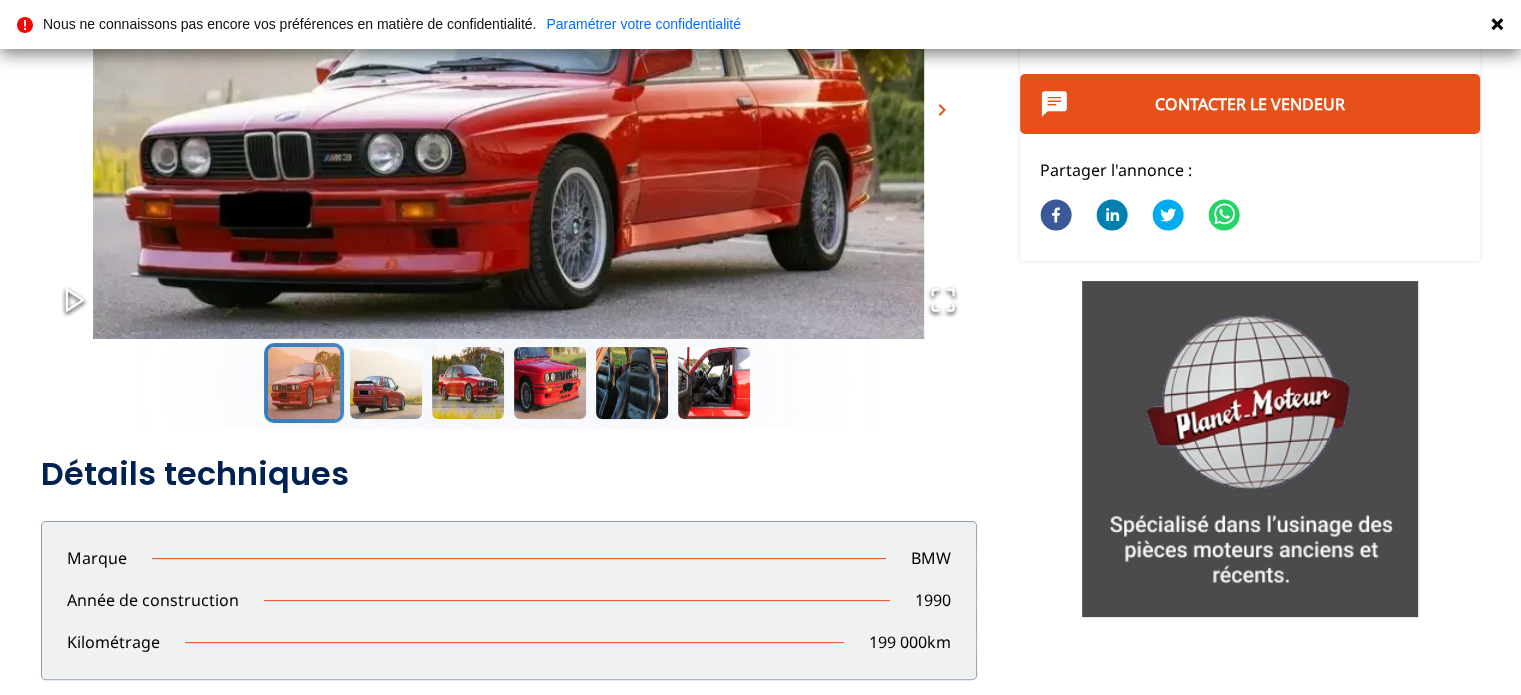 click at bounding box center (509, 123) 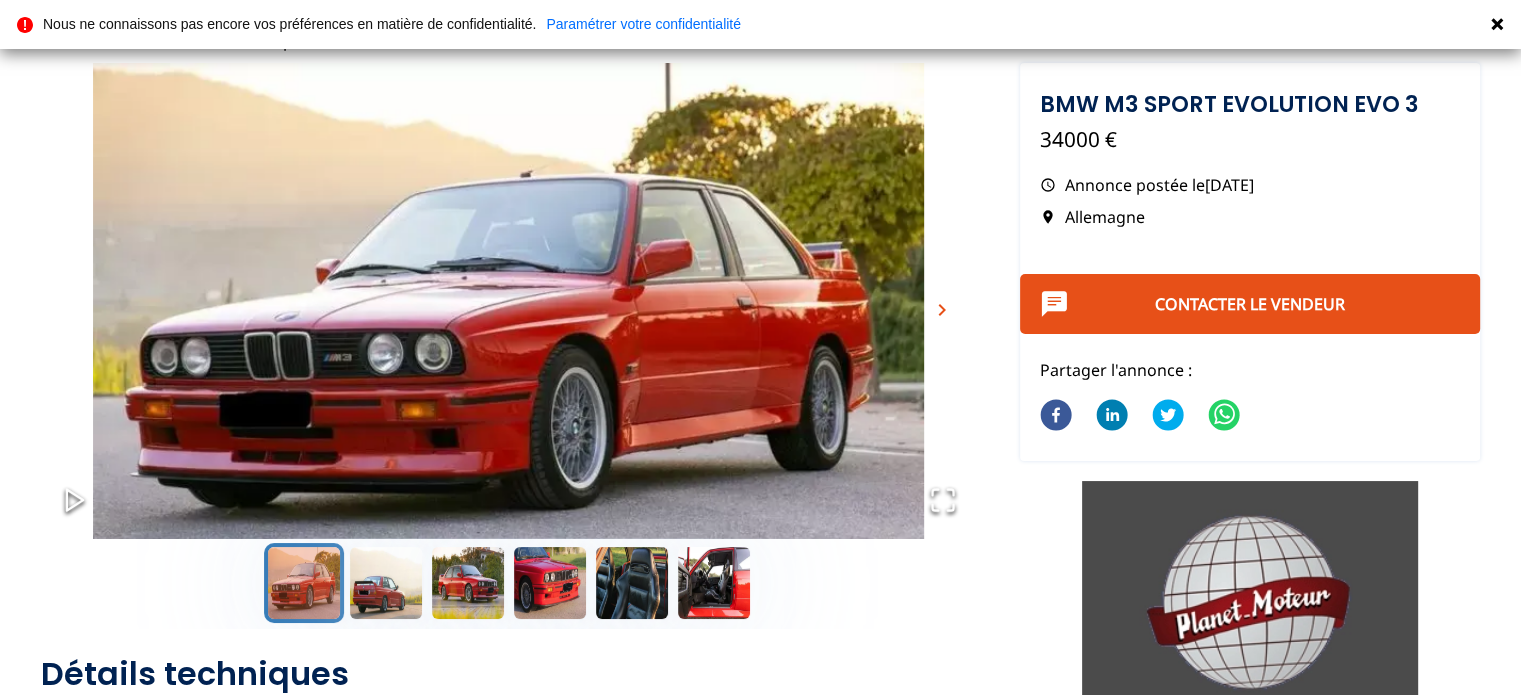 click at bounding box center (509, 323) 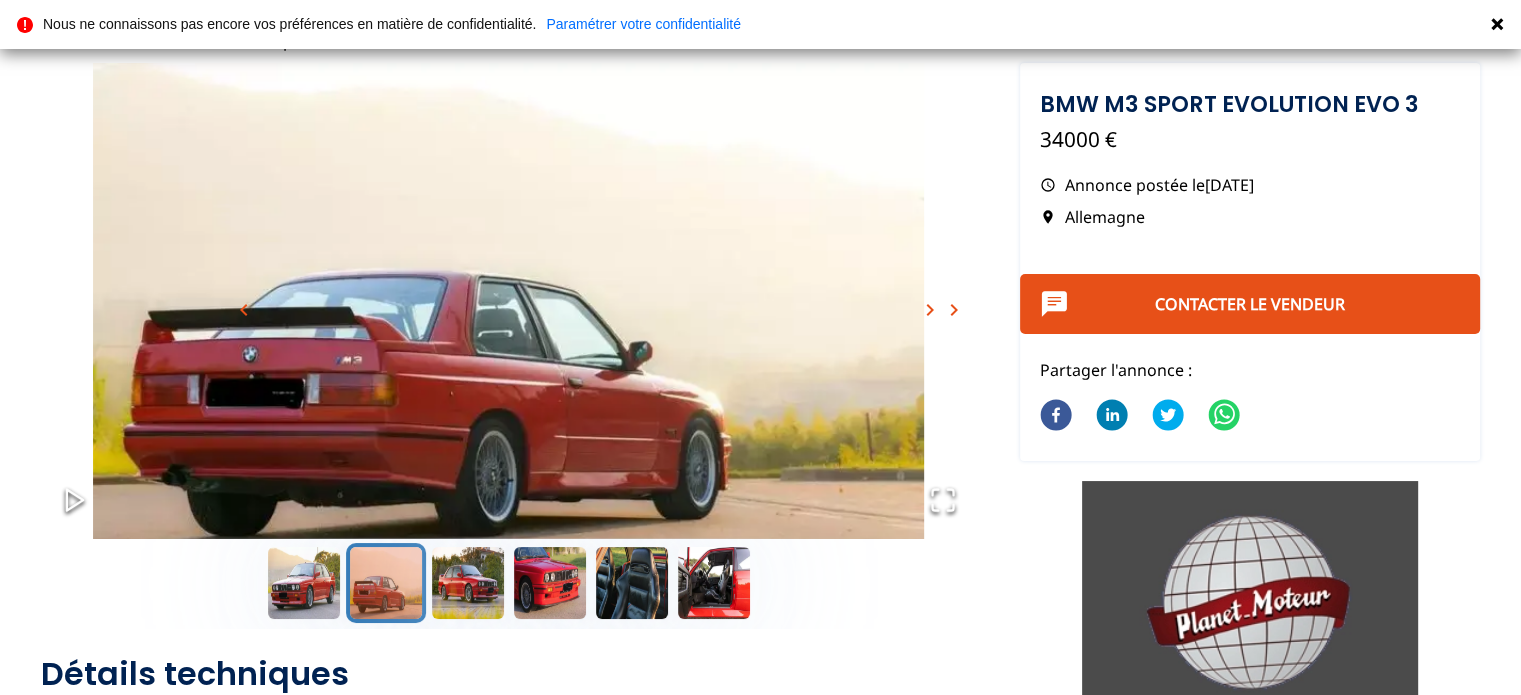 click on "chevron_right chevron_right" at bounding box center (942, 310) 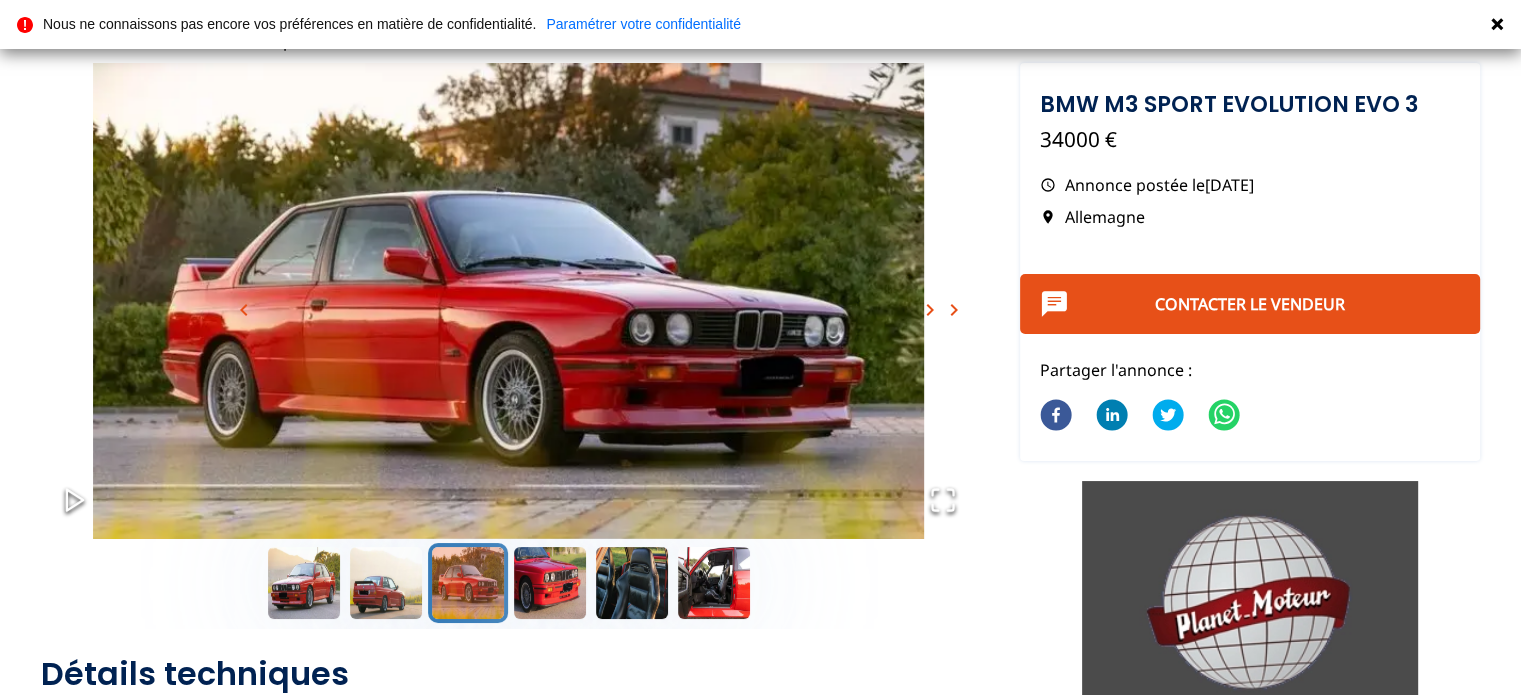click on "chevron_right chevron_right" at bounding box center (942, 310) 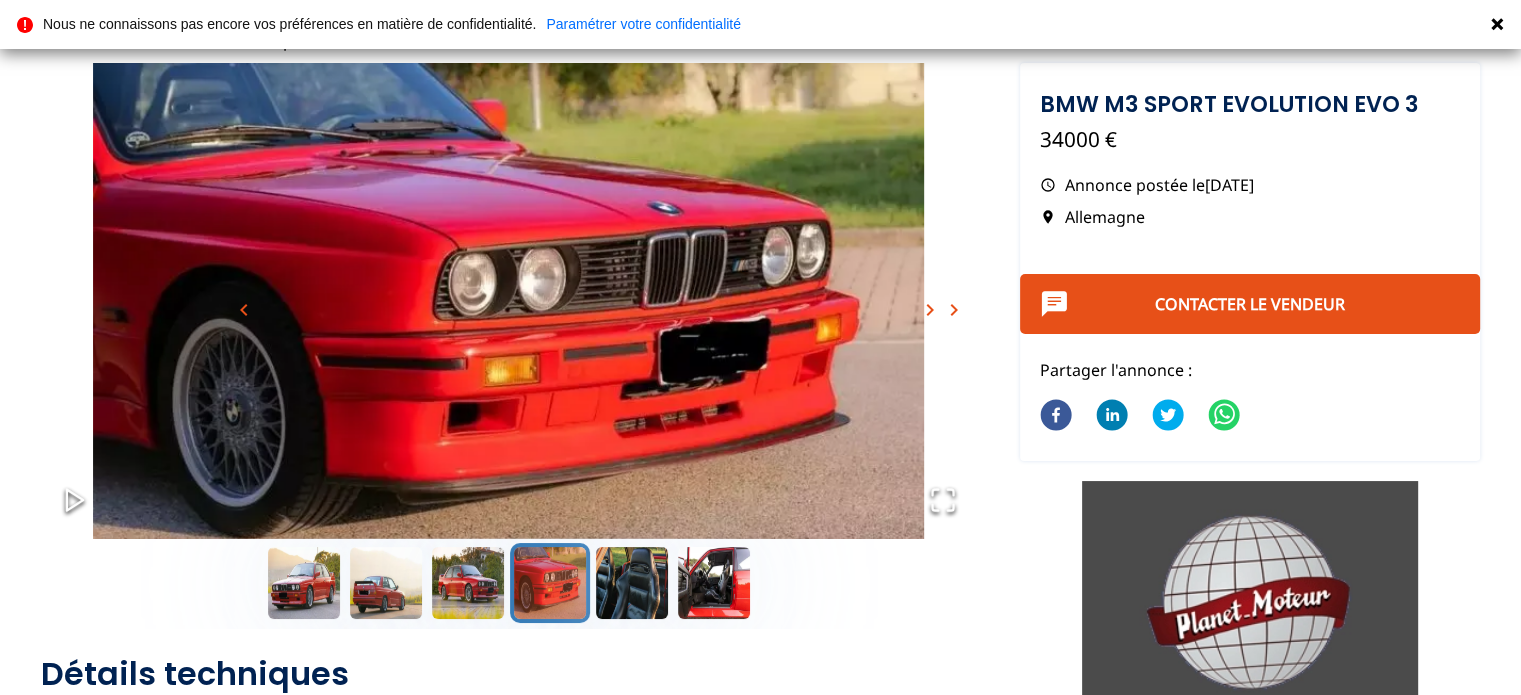 click on "chevron_right chevron_right" at bounding box center (942, 310) 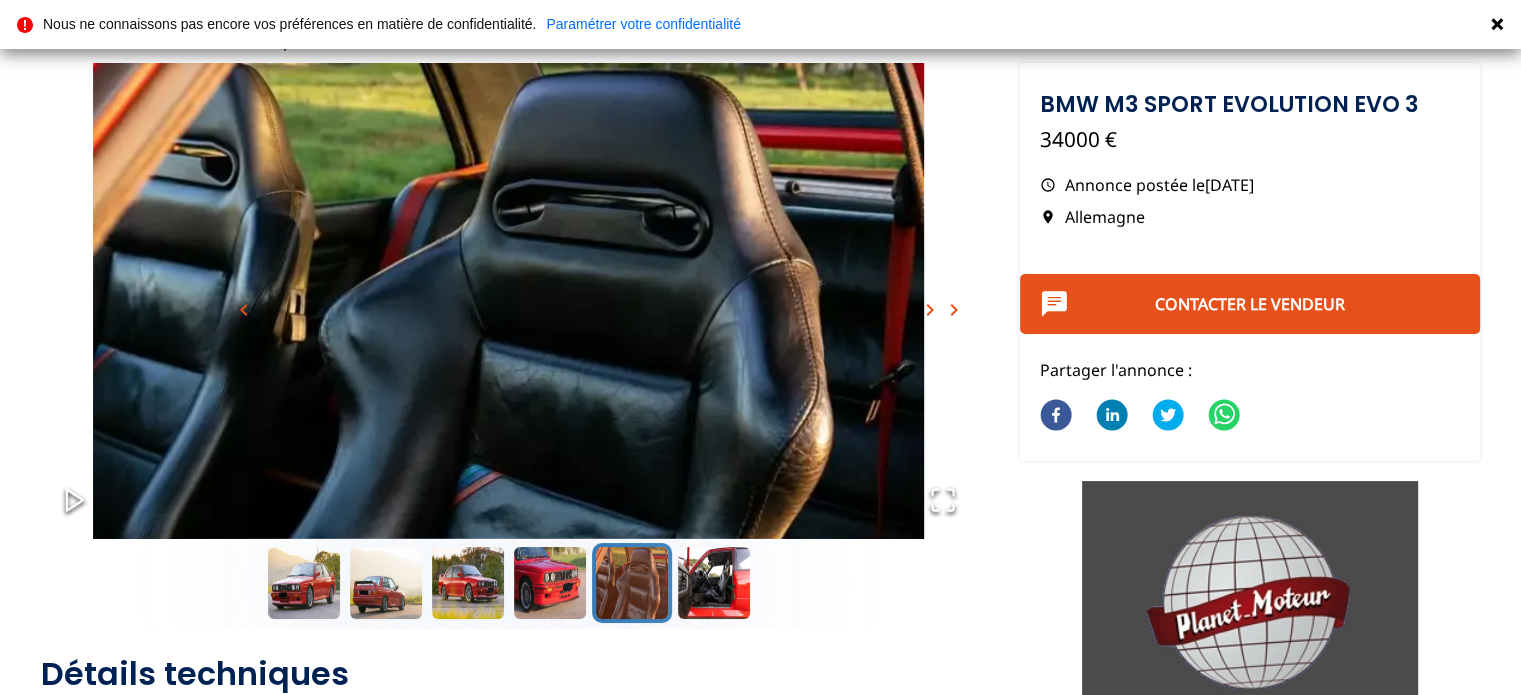 click on "chevron_right chevron_right" at bounding box center (942, 310) 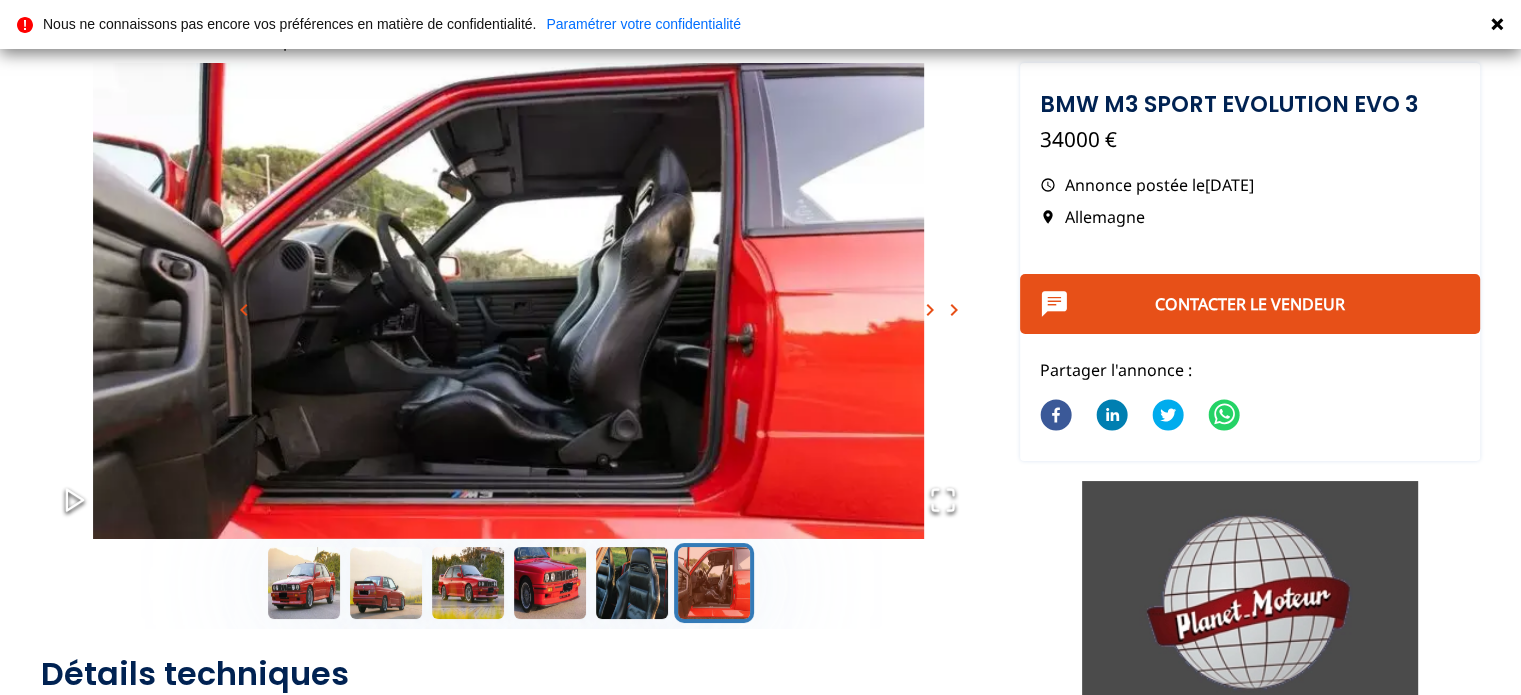 click on "chevron_right chevron_right" at bounding box center (942, 310) 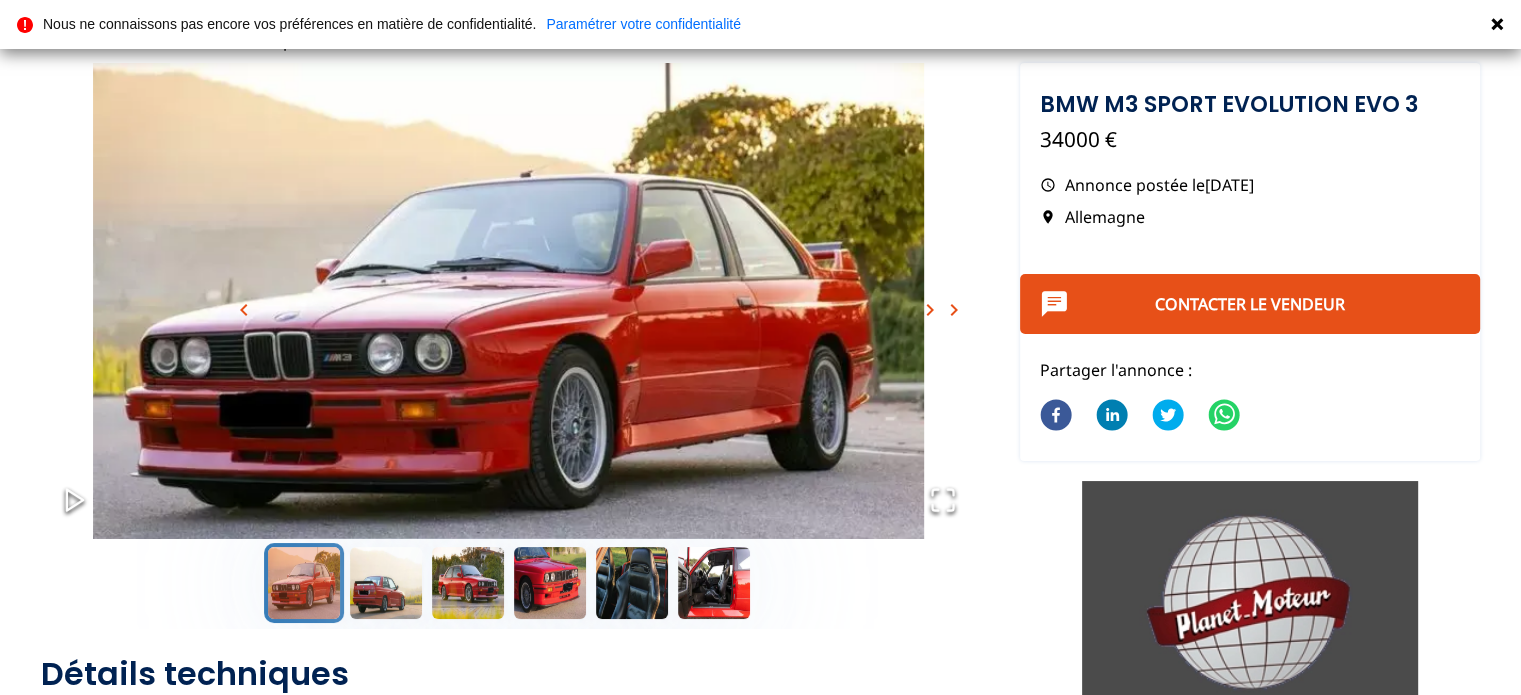 scroll, scrollTop: 0, scrollLeft: 0, axis: both 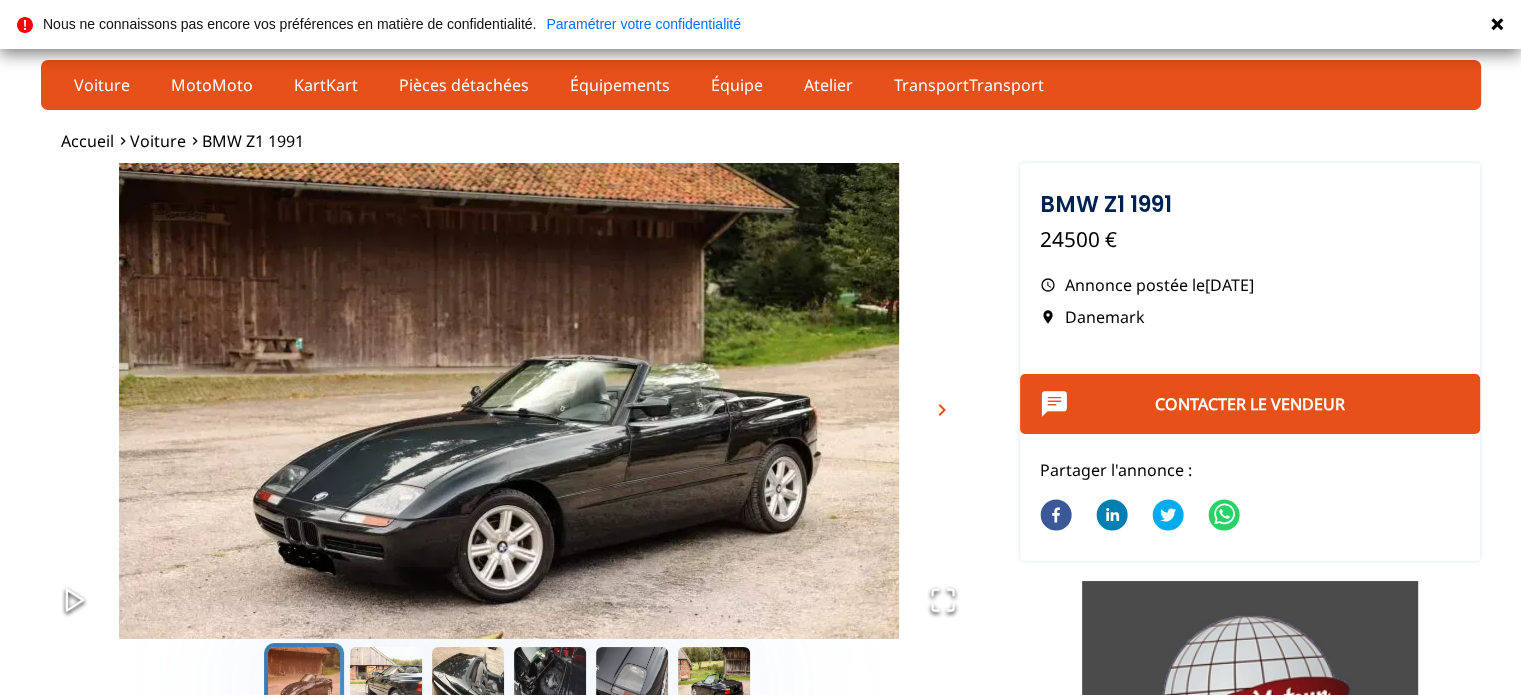 click at bounding box center (509, 423) 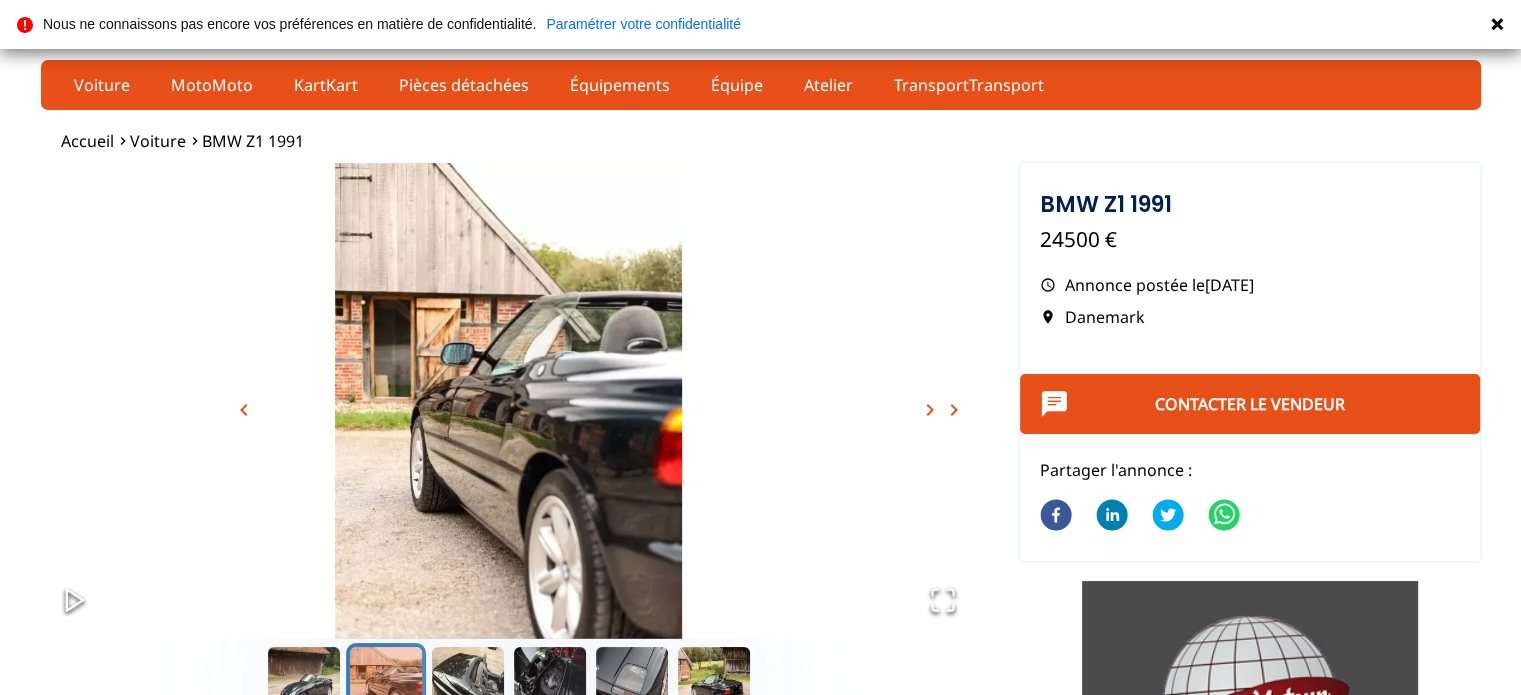 click on "chevron_right" at bounding box center (930, 410) 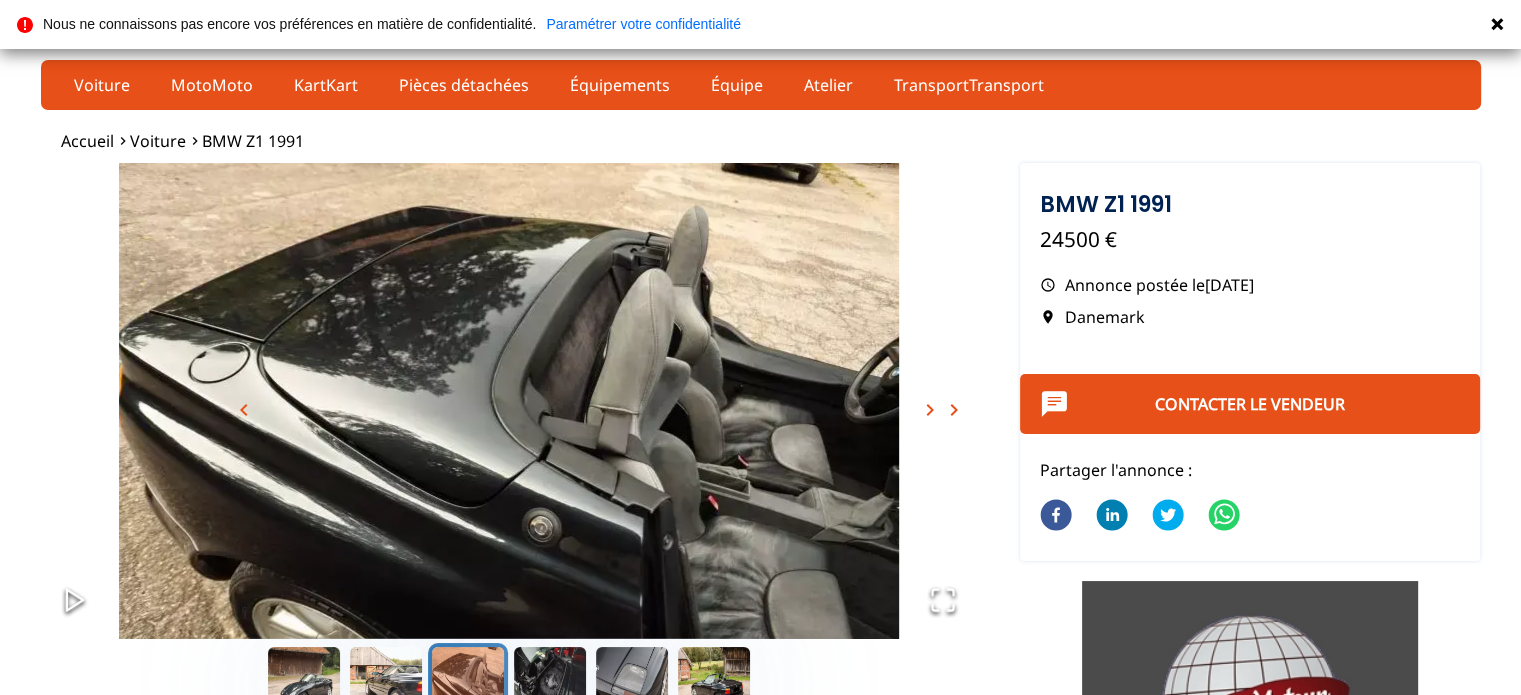 click on "chevron_right" at bounding box center [930, 410] 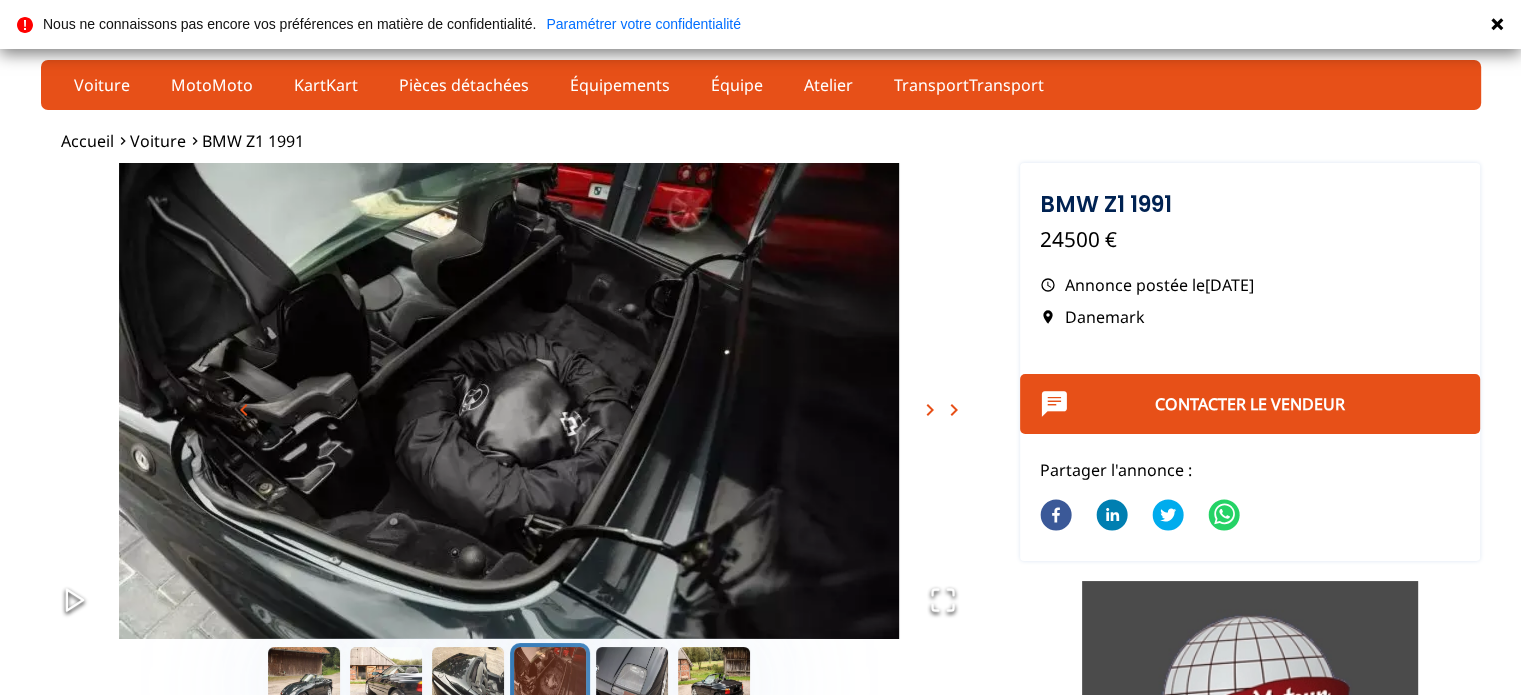 click on "chevron_right chevron_right" at bounding box center (942, 410) 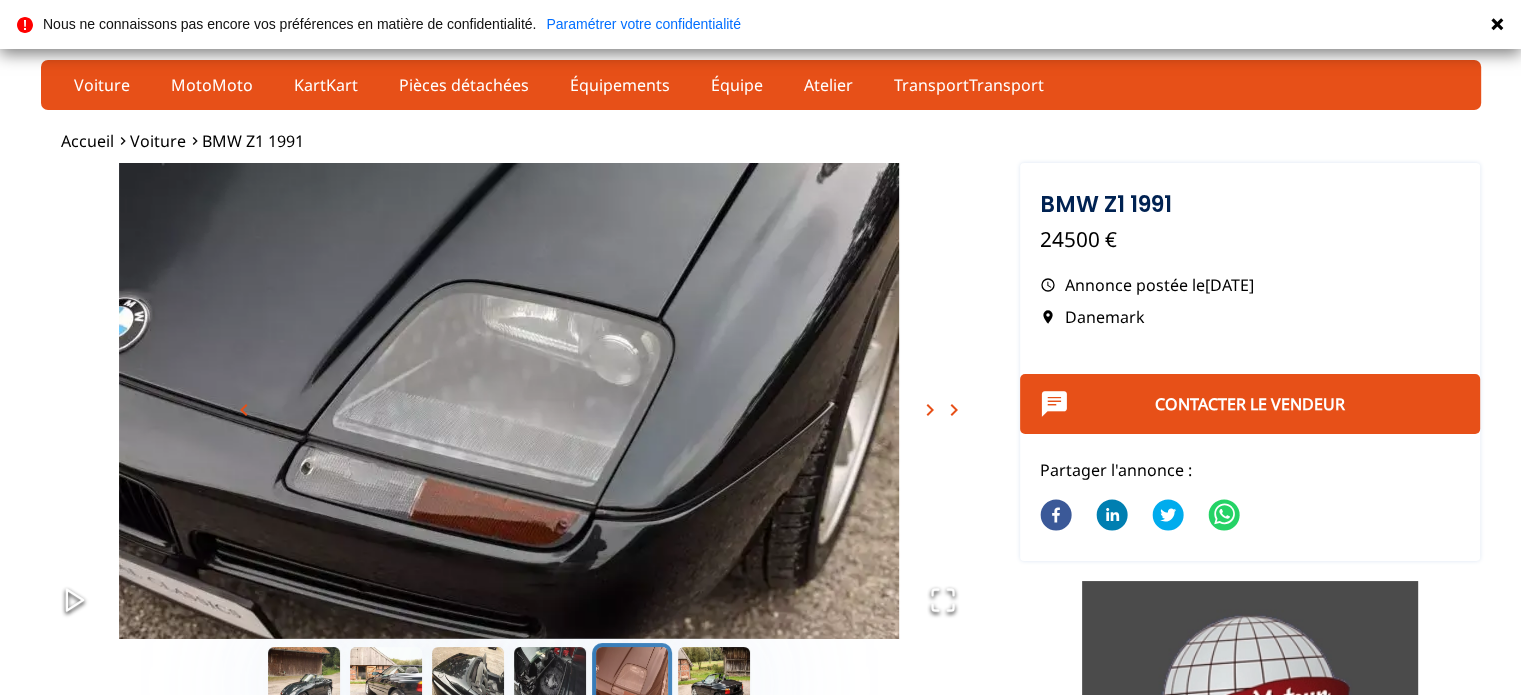 click on "chevron_right chevron_right" at bounding box center [942, 410] 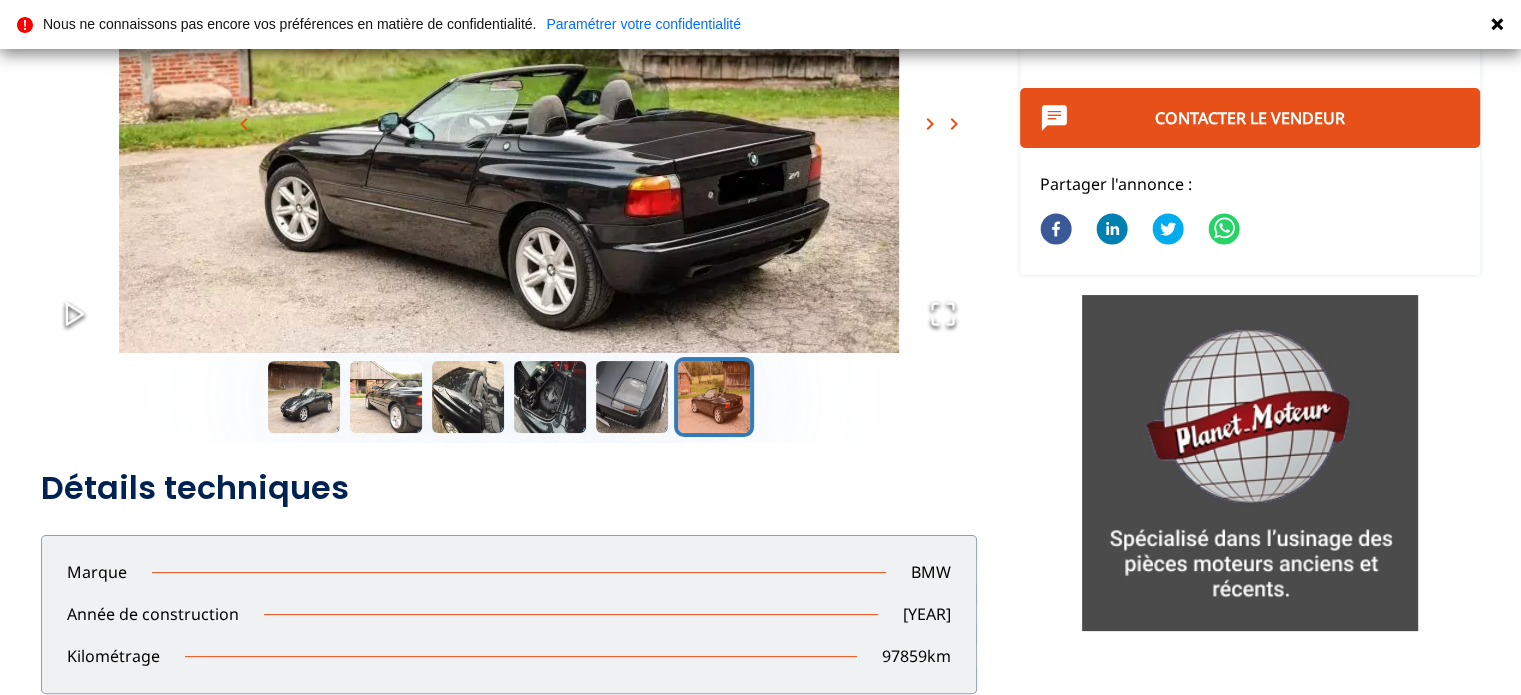 scroll, scrollTop: 300, scrollLeft: 0, axis: vertical 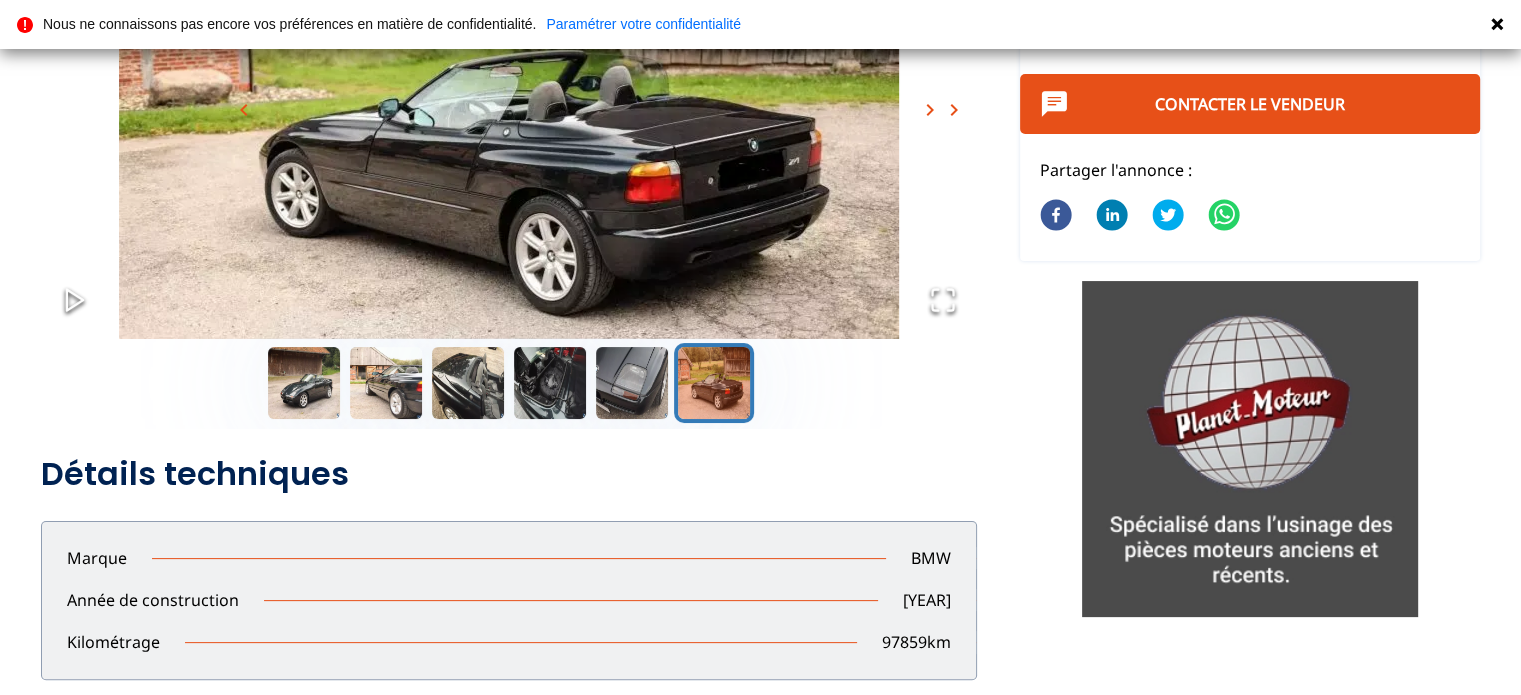 click at bounding box center (1250, 449) 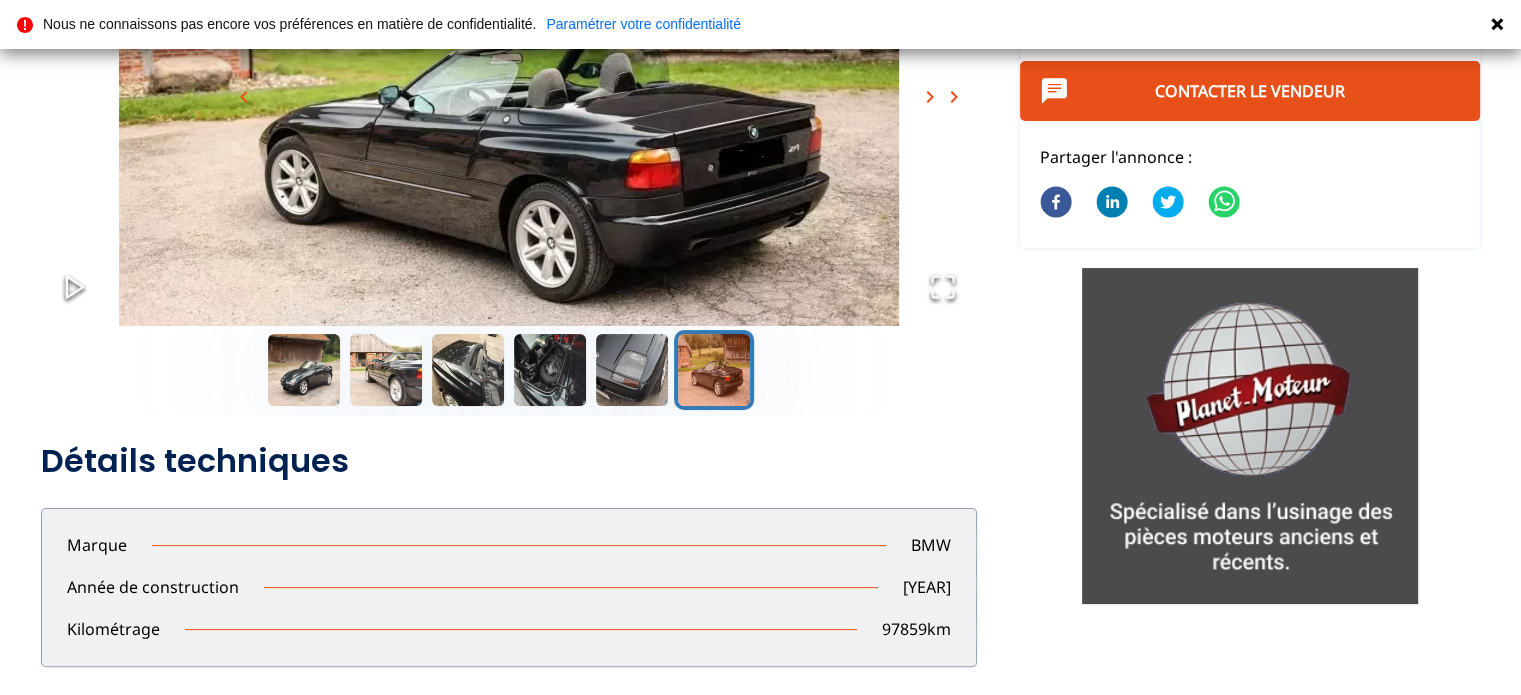 scroll, scrollTop: 0, scrollLeft: 0, axis: both 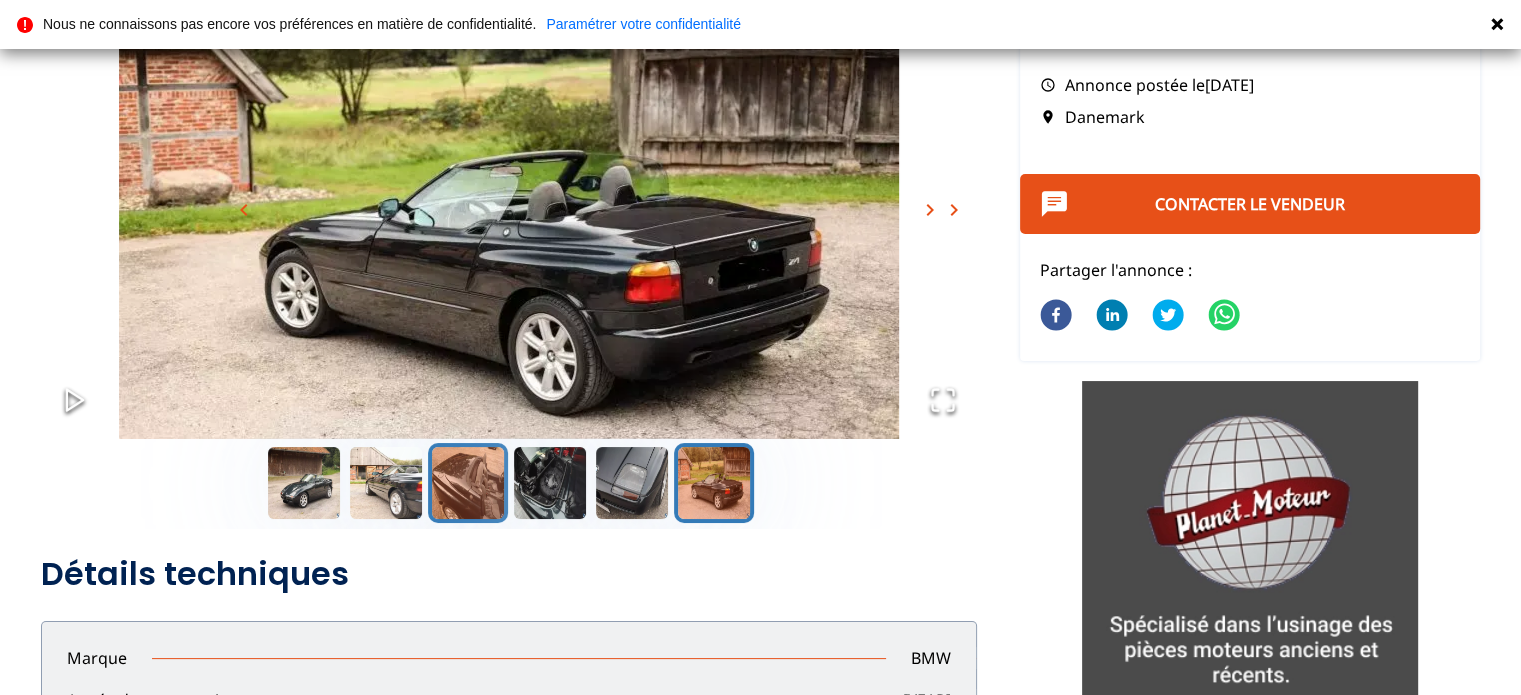 click at bounding box center [468, 483] 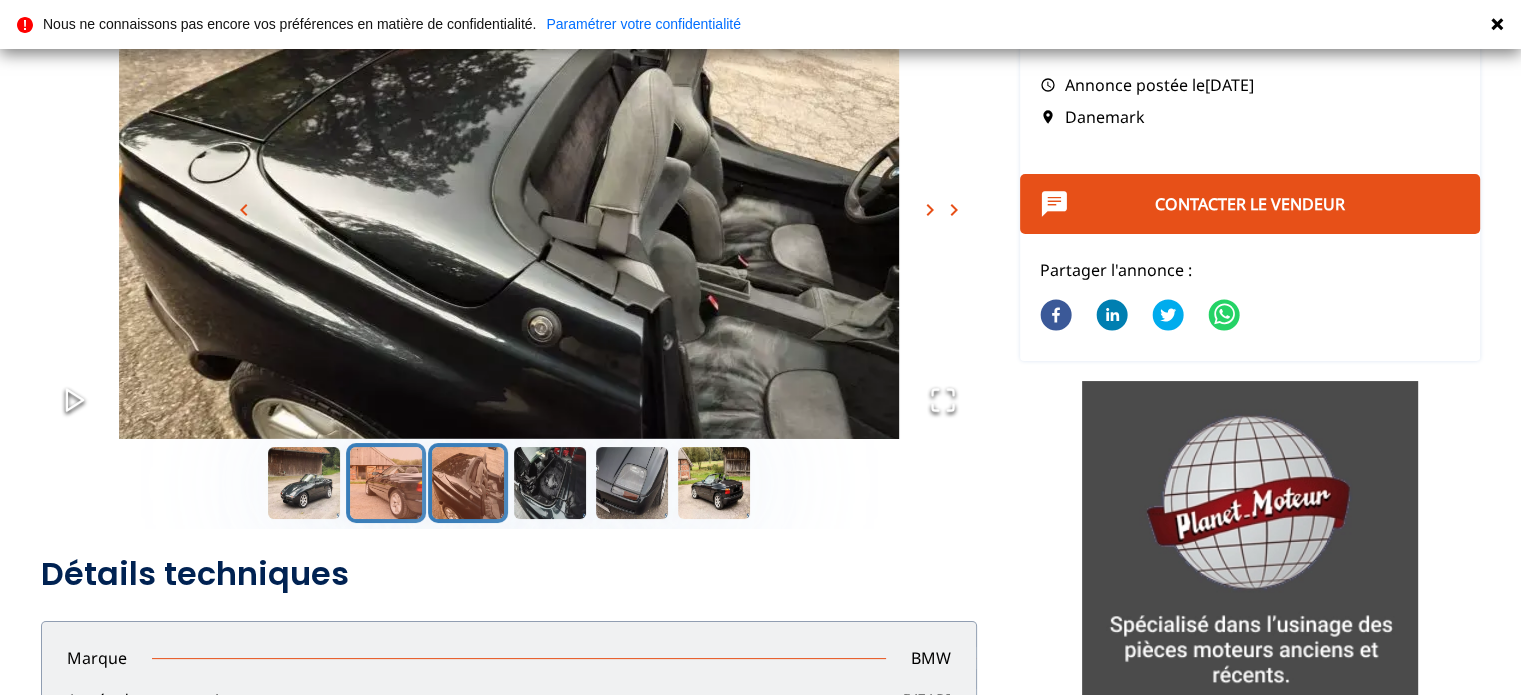 click at bounding box center [386, 483] 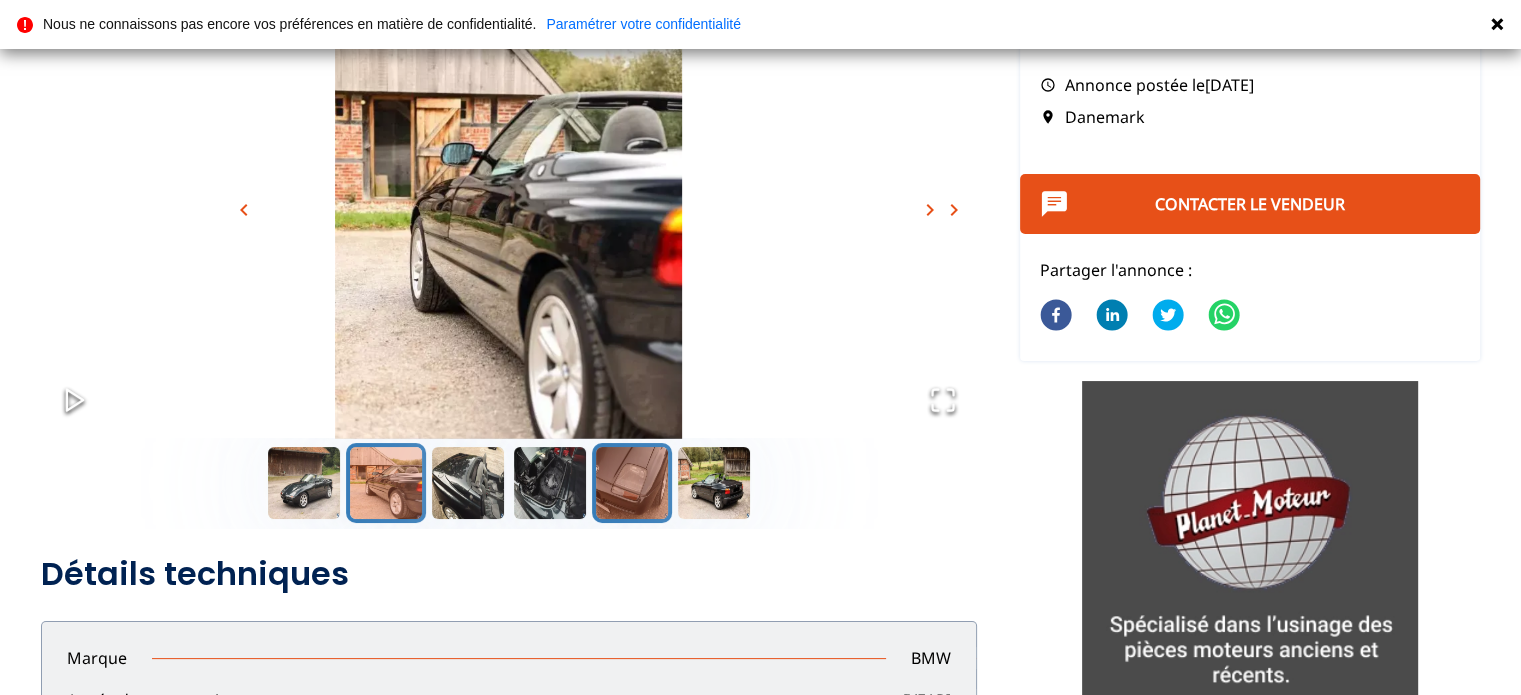 click at bounding box center [632, 483] 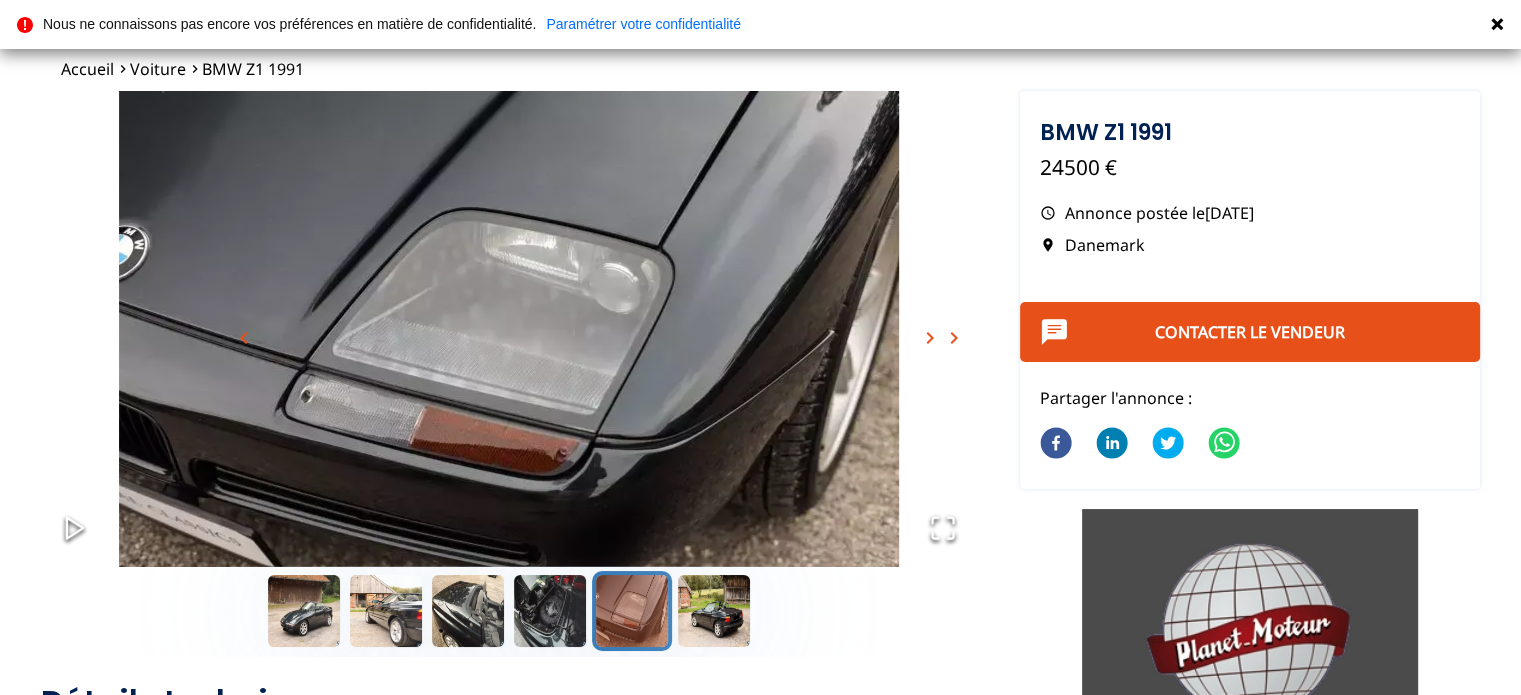 scroll, scrollTop: 0, scrollLeft: 0, axis: both 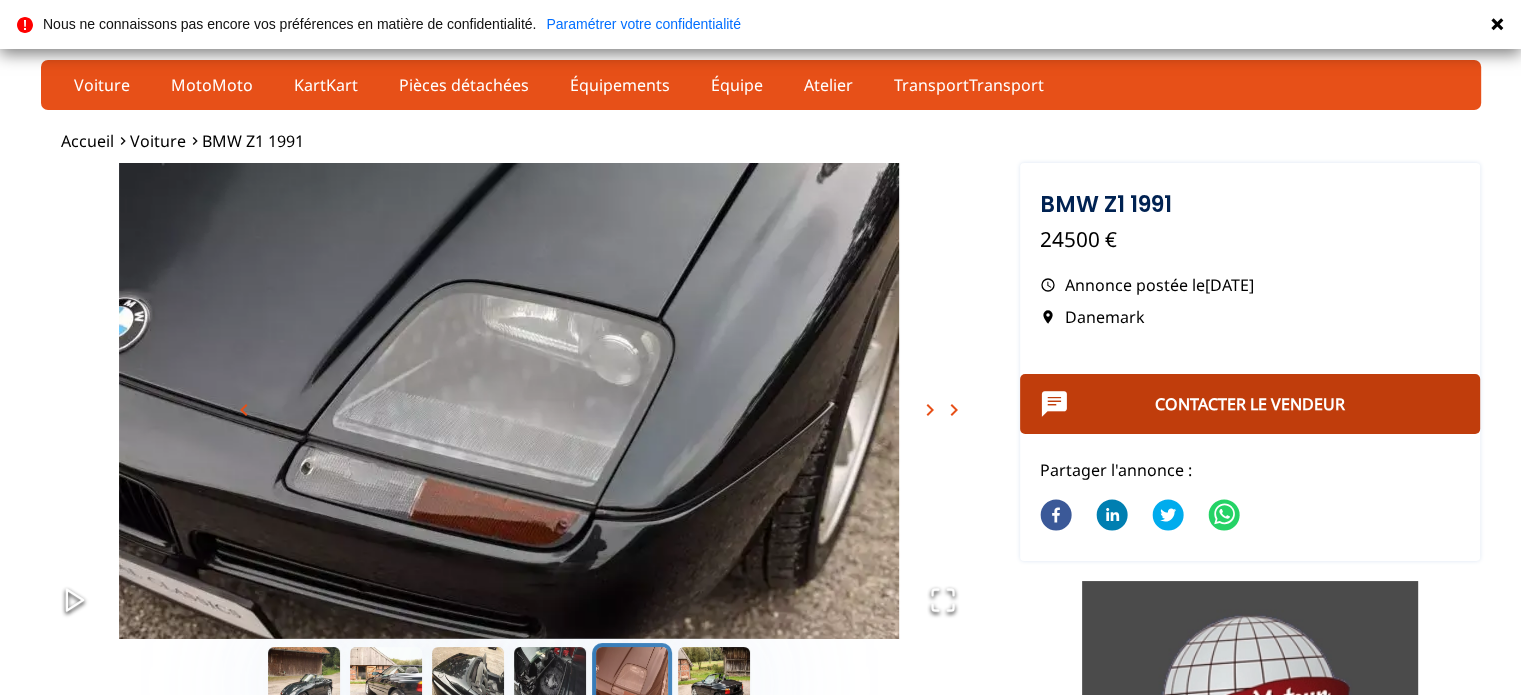 click on "Contacter le vendeur" at bounding box center [1250, 404] 